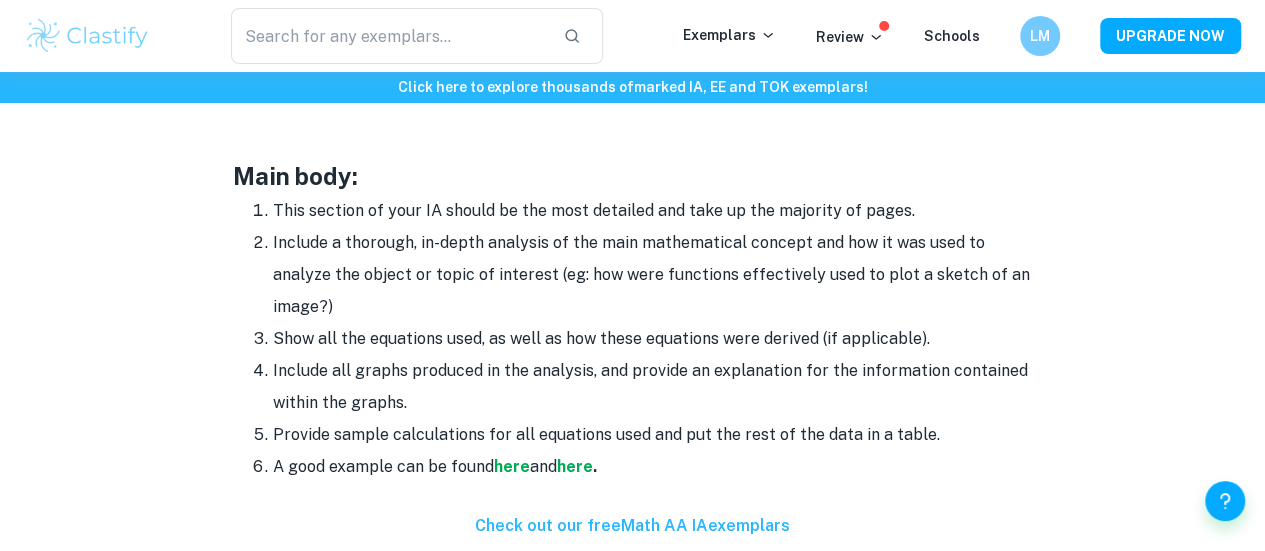 scroll, scrollTop: 1715, scrollLeft: 0, axis: vertical 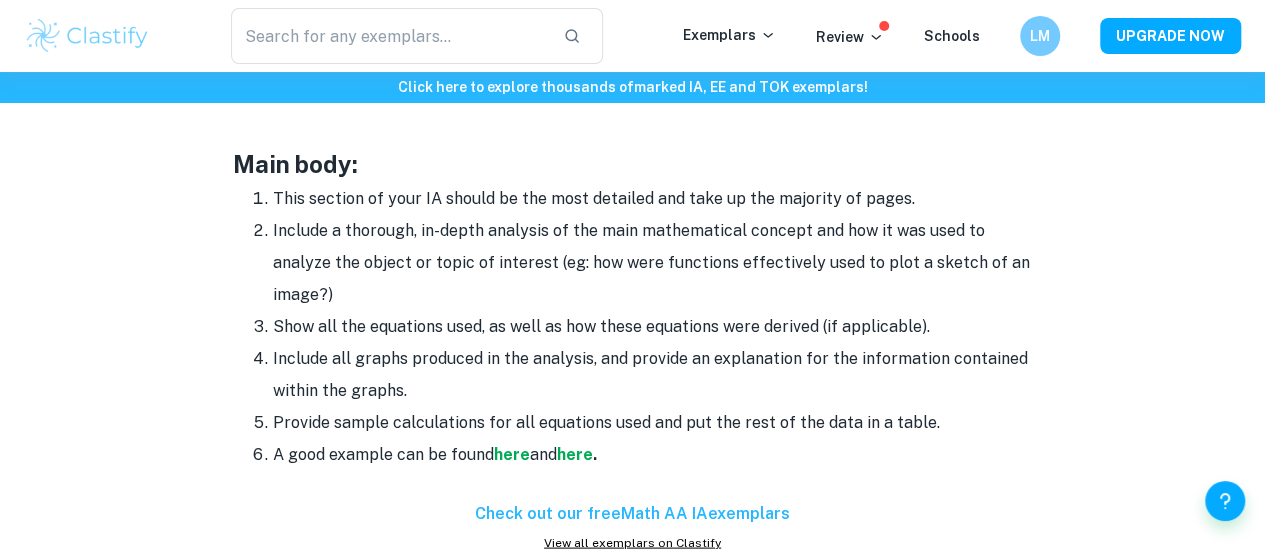 click on "Show all the equations used, as well as how these equations were derived (if applicable)." at bounding box center (653, 326) 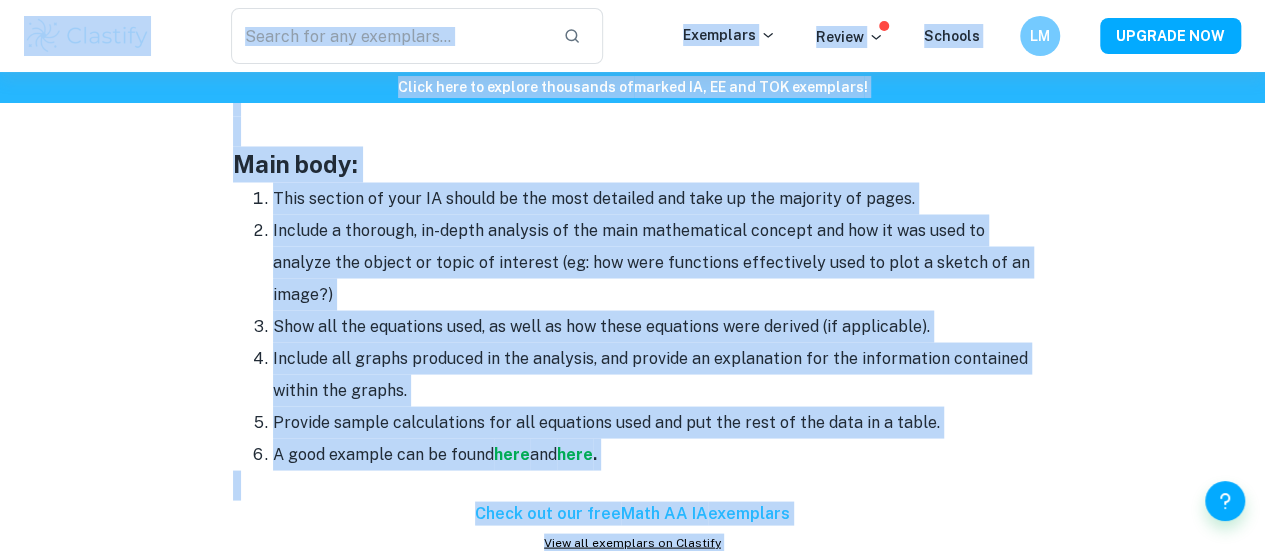 click on "Show all the equations used, as well as how these equations were derived (if applicable)." at bounding box center [653, 326] 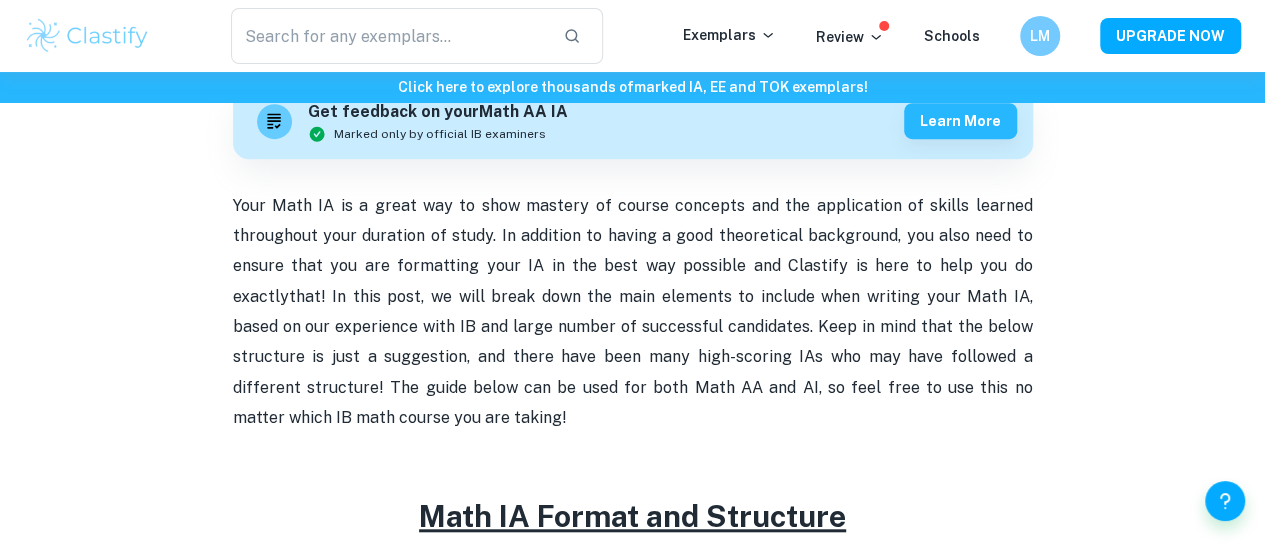 scroll, scrollTop: 621, scrollLeft: 0, axis: vertical 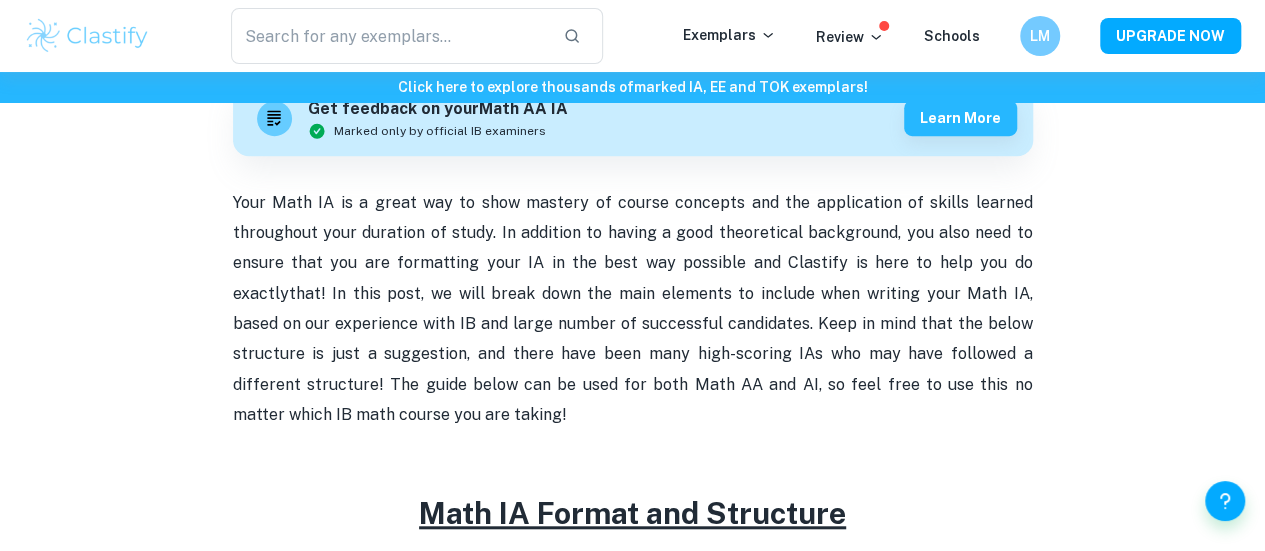 click on "Math IA Format and Structure By  Roxanne • January 12, 2024 Get feedback on your  Math AA IA Marked only by official IB examiners Learn more Your Math IA is a great way to show mastery of course concepts and the application of skills learned throughout your duration of study. In addition to having a good theoretical background, you also need to ensure that you are formatting your IA in the best way possible and Clastify is here to help you do exactly  that! In this post, we will break down the main elements to include when writing your Math IA, based on our experience with IB and large number of successful candidates. Keep in mind that the below structure is just a suggestion, and there have been many high-scoring IAs who may have followed a different structure! The guide below can be used for both Math AA and AI, so feel free to use this no matter which IB math course you are taking!      Math IA Format and Structure   Cover page: Include which type of math course you are in (AA or AI).  here ." at bounding box center [632, 1233] 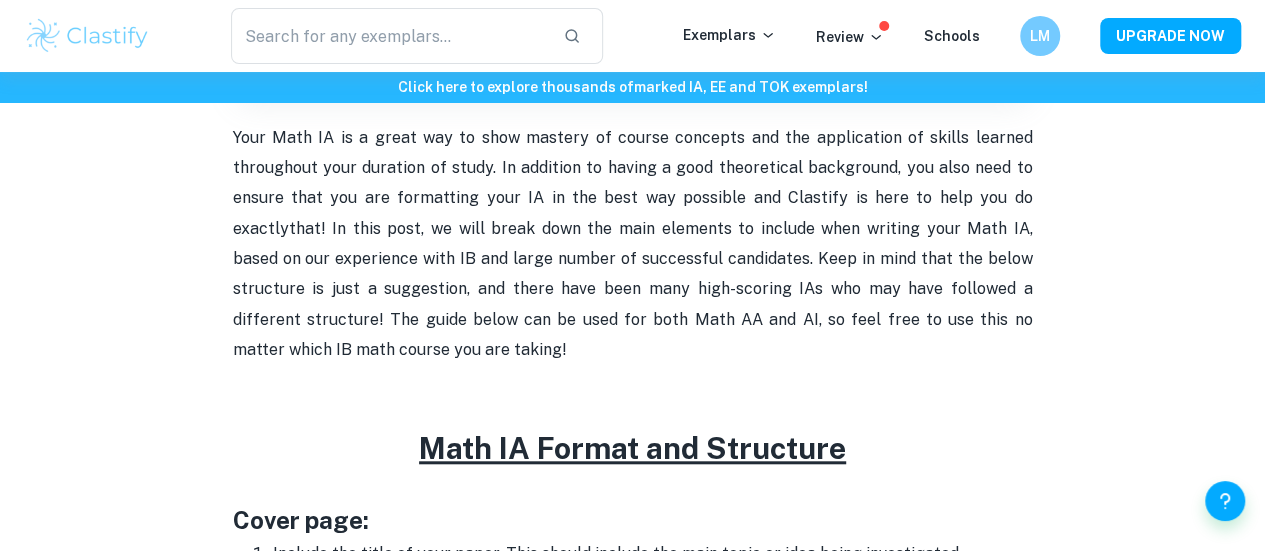 scroll, scrollTop: 687, scrollLeft: 0, axis: vertical 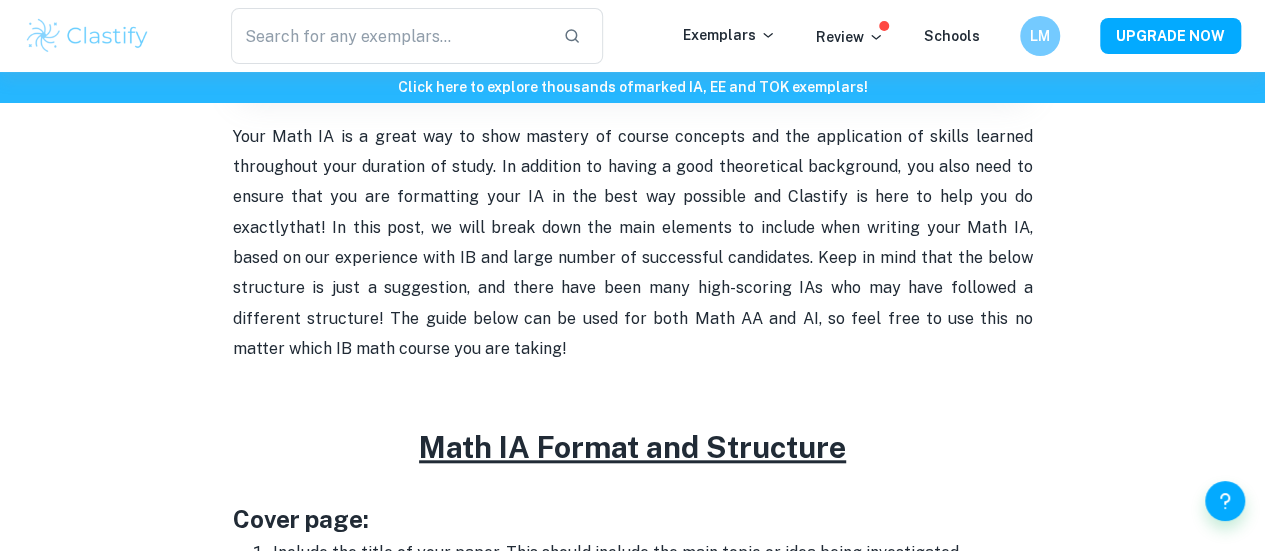 click at bounding box center [87, 36] 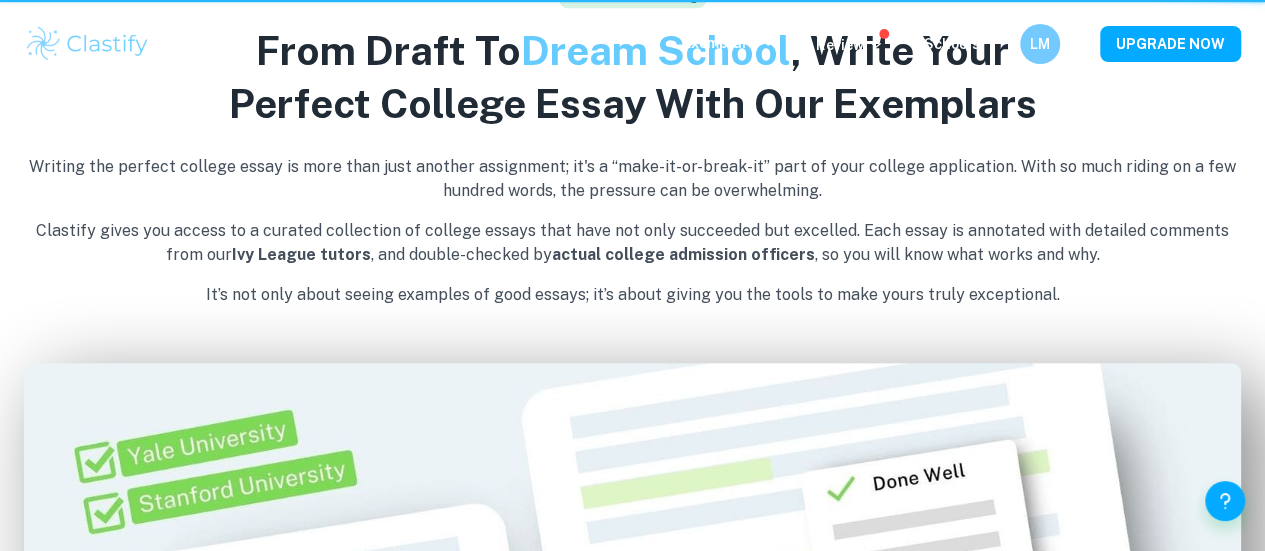 scroll, scrollTop: 0, scrollLeft: 0, axis: both 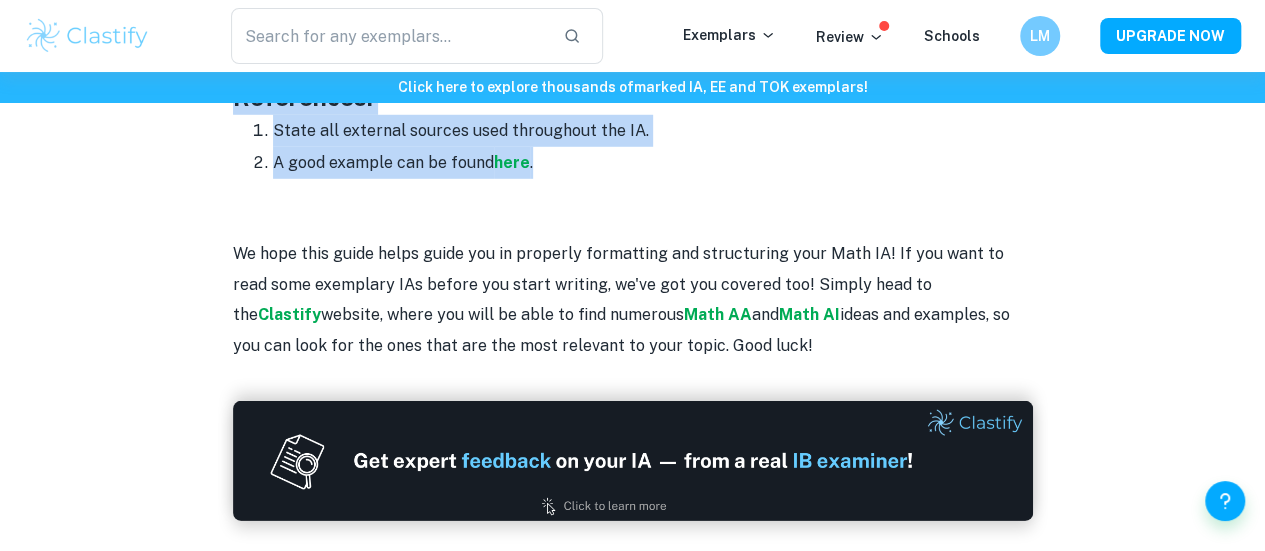 drag, startPoint x: 367, startPoint y: 230, endPoint x: 542, endPoint y: 181, distance: 181.73058 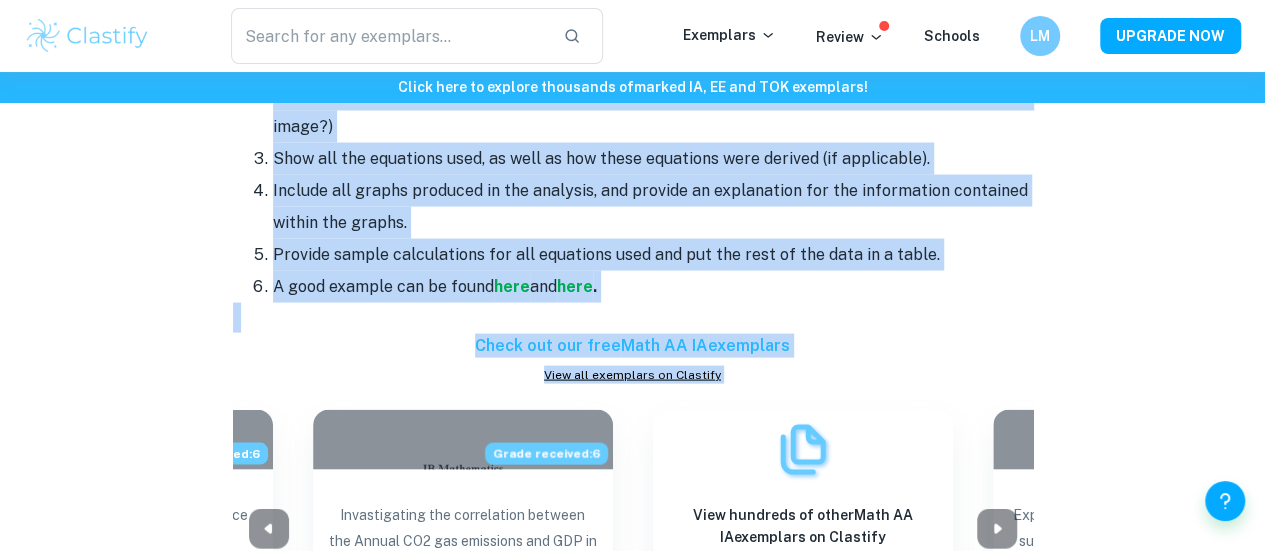 scroll, scrollTop: 1882, scrollLeft: 0, axis: vertical 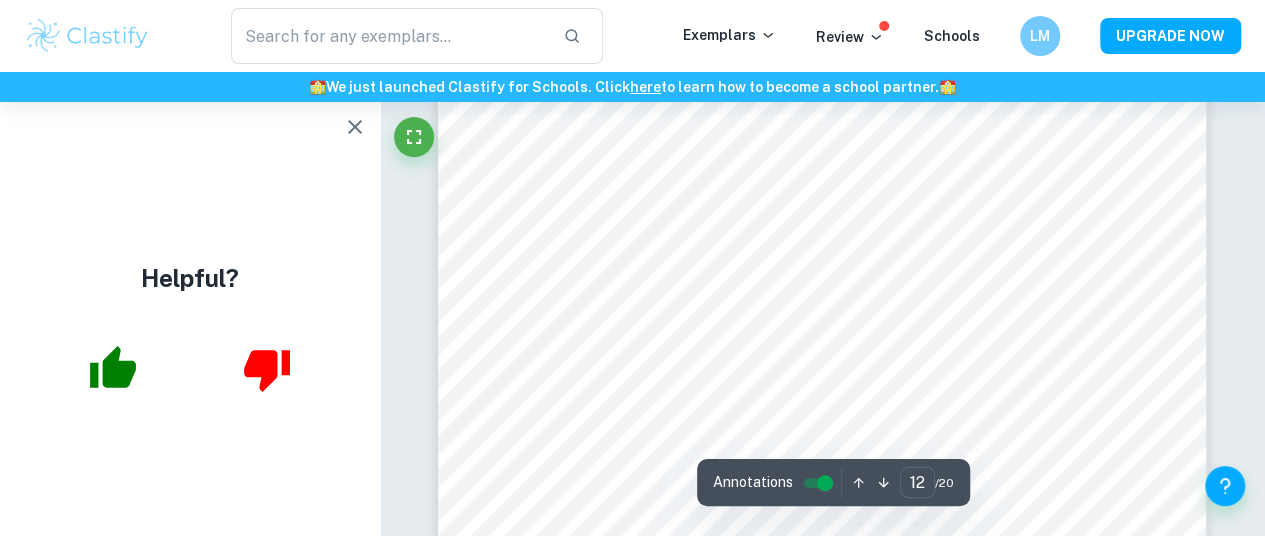 type on "15" 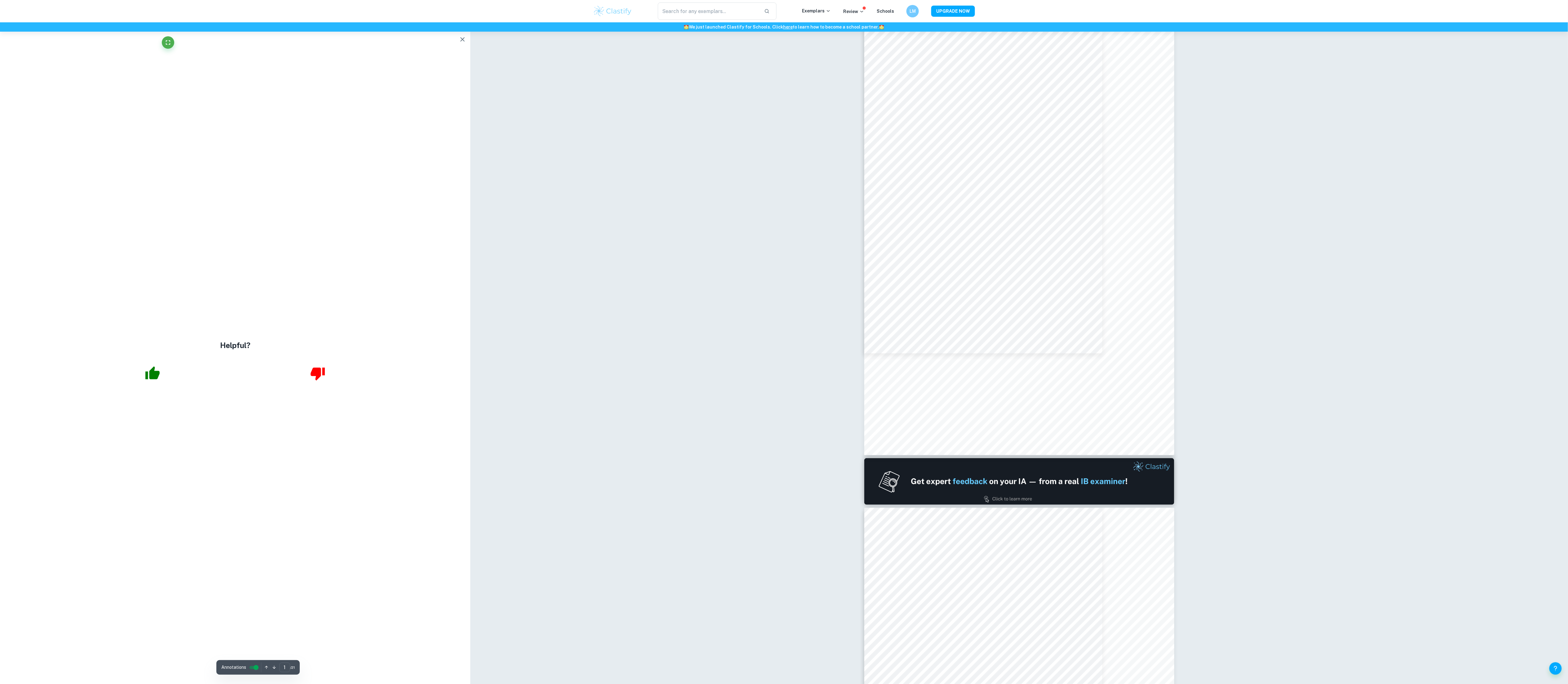 scroll, scrollTop: 0, scrollLeft: 0, axis: both 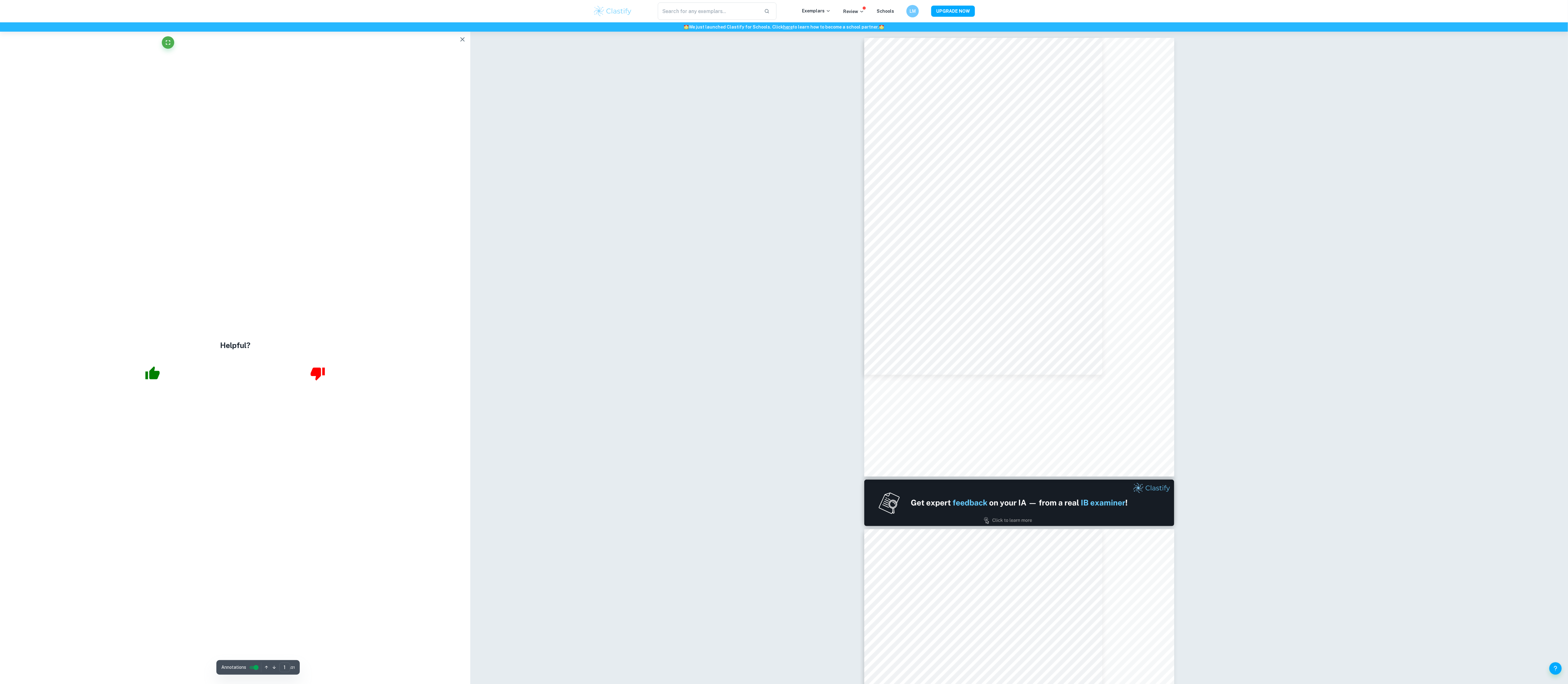 click on "Correct Criterion A The topic of the Internal assessment is stated clearly and explained in the introduction Comment The student clearly states the topic of their work in the title - 'Using mathematics behind functions to create a graphic of my puppy'. It is then further explained in the introduction Written by Pedro Ask Clai Correct Criterion A The introduction includes a general description of the student's approach to the topic and what area of the math curriculum the exploration focuses on Comment The student states the aim of the exploration and how they plan to approach the problem, as shown in the highlighted parts Written by Pedro Ask Clai Correct Criterion C Comment Unlock access to all  examiner  comments with Clastify Premium Upgrade Now   Correct Criterion A The introduction includes a general description of the student's approach to the topic and what area of the math curriculum the exploration focuses on Comment Written by Pedro Ask Clai Correct Criterion A Written by Pedro Ask Clai Correct" at bounding box center (1019, 4763) 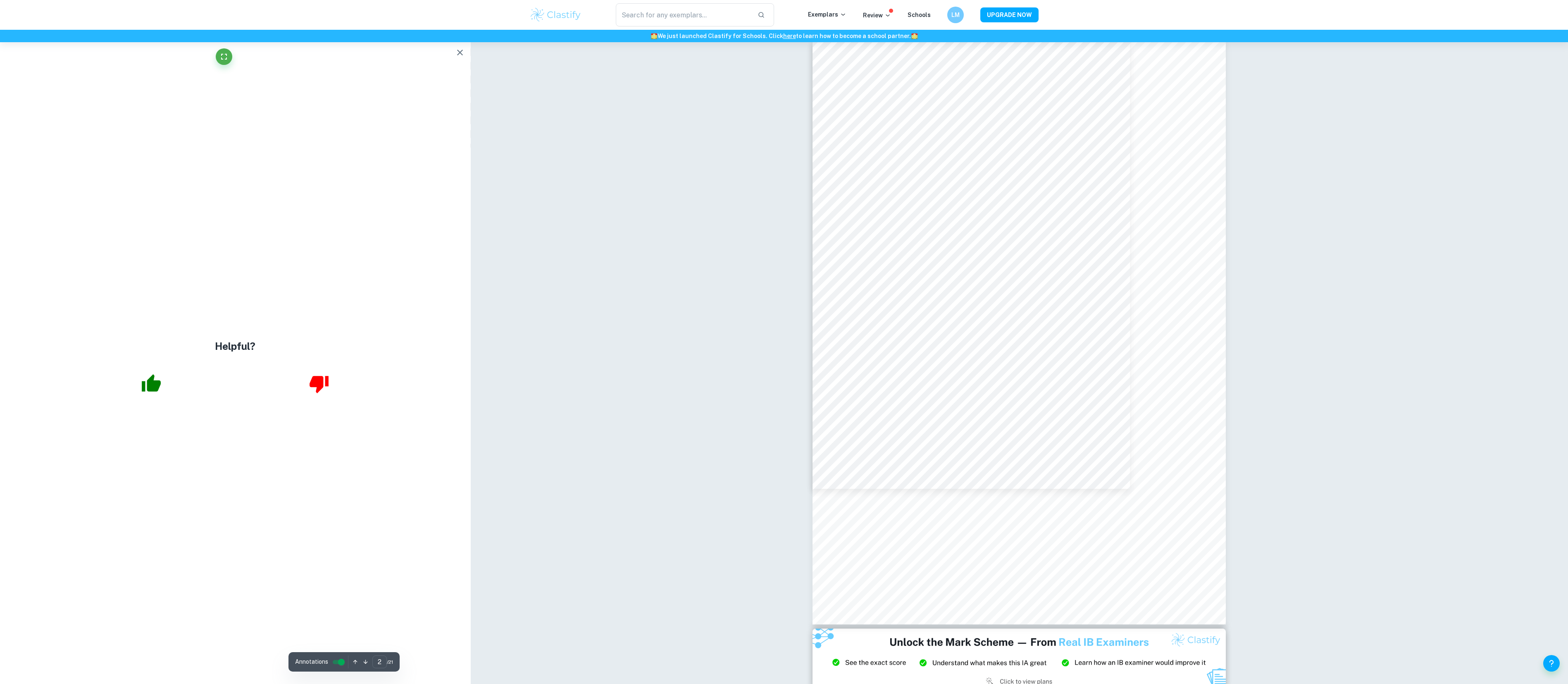 scroll, scrollTop: 663, scrollLeft: 0, axis: vertical 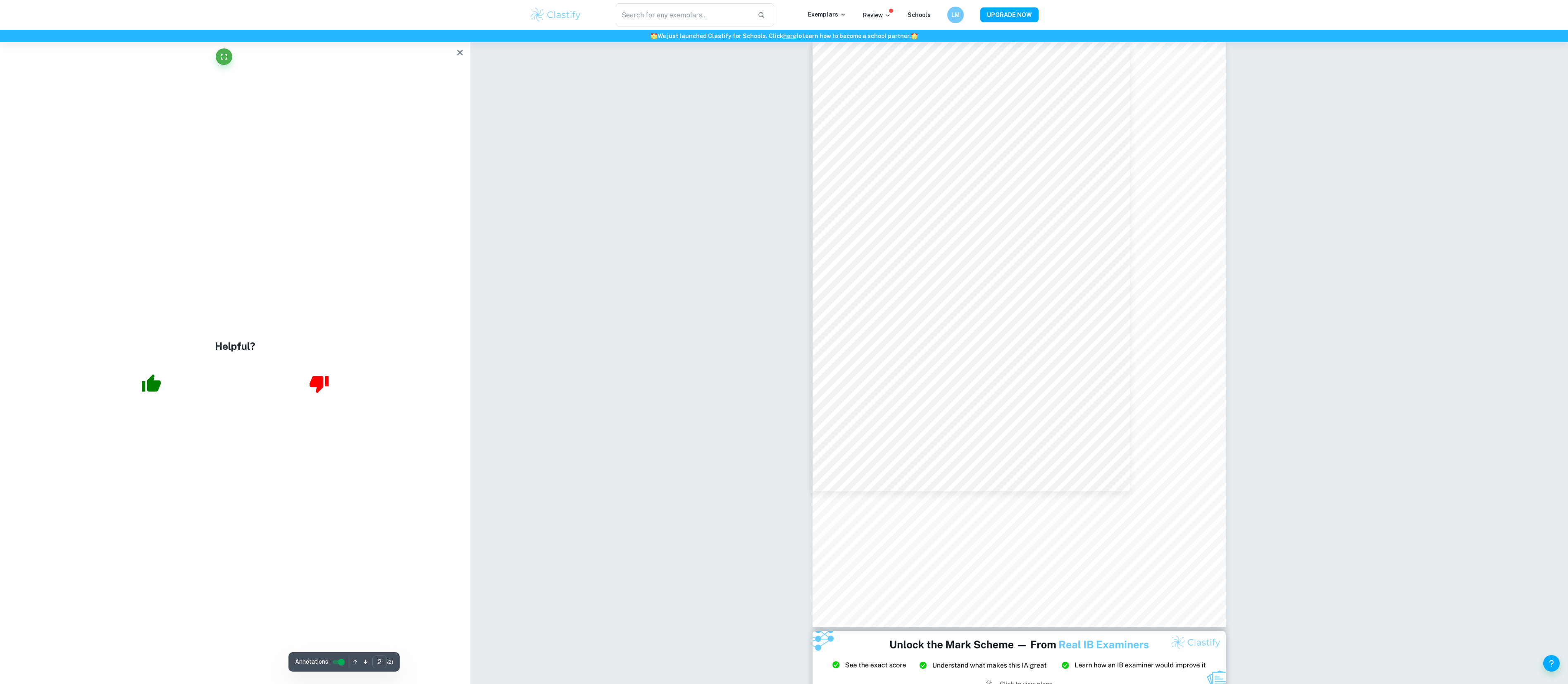 click on "Correct Criterion A The topic of the Internal assessment is stated clearly and explained in the introduction Comment The student clearly states the topic of their work in the title - 'Using mathematics behind functions to create a graphic of my puppy'. It is then further explained in the introduction Written by Pedro Ask Clai Correct Criterion A The introduction includes a general description of the student's approach to the topic and what area of the math curriculum the exploration focuses on Comment The student states the aim of the exploration and how they plan to approach the problem, as shown in the highlighted parts Written by Pedro Ask Clai Correct Criterion C Comment Unlock access to all  examiner  comments with Clastify Premium Upgrade Now   Correct Criterion A The introduction includes a general description of the student's approach to the topic and what area of the math curriculum the exploration focuses on Comment Written by Pedro Ask Clai Correct Criterion A Written by Pedro Ask Clai Correct" at bounding box center (1019, 5686) 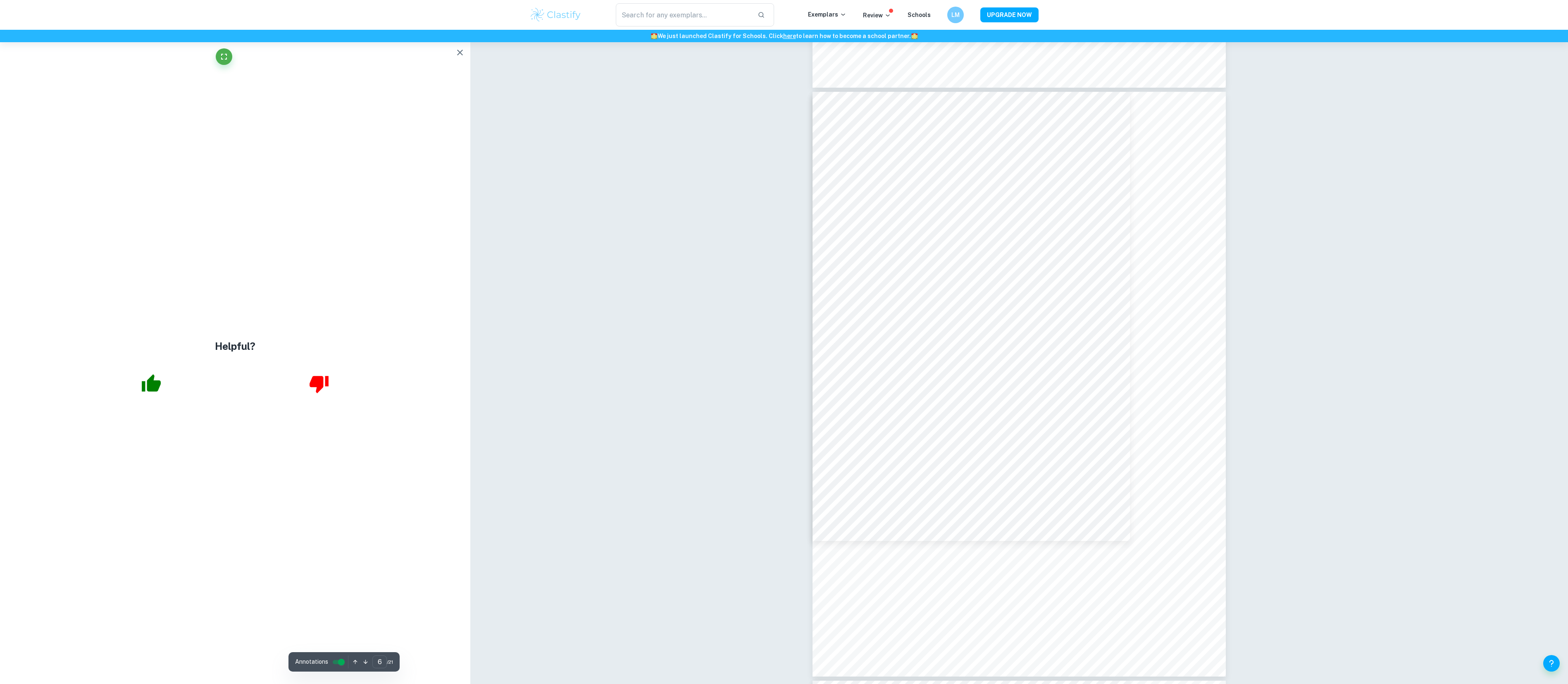 scroll, scrollTop: 3048, scrollLeft: 0, axis: vertical 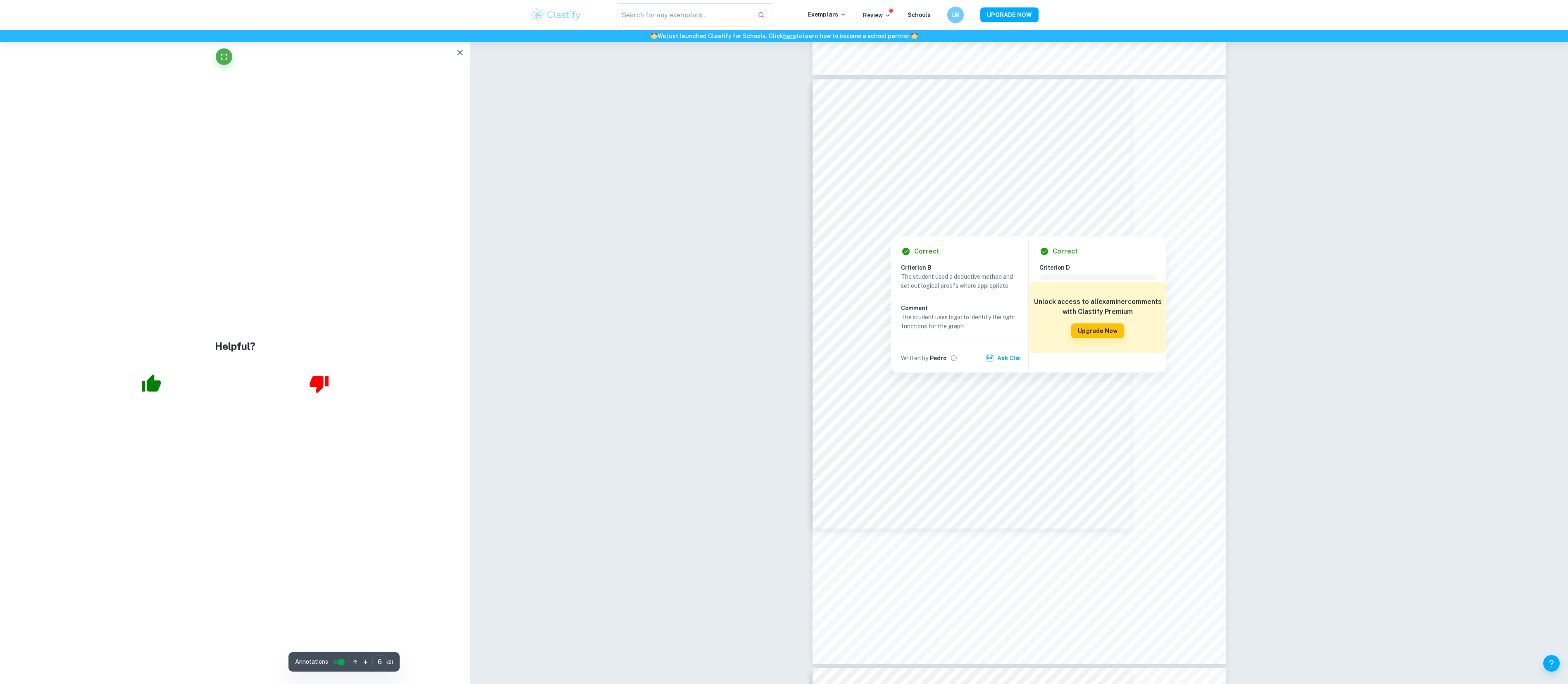 click on "Correct Criterion A The topic of the Internal assessment is stated clearly and explained in the introduction Comment The student clearly states the topic of their work in the title - 'Using mathematics behind functions to create a graphic of my puppy'. It is then further explained in the introduction Written by Pedro Ask Clai Correct Criterion A The introduction includes a general description of the student's approach to the topic and what area of the math curriculum the exploration focuses on Comment The student states the aim of the exploration and how they plan to approach the problem, as shown in the highlighted parts Written by Pedro Ask Clai Correct Criterion C Comment Unlock access to all  examiner  comments with Clastify Premium Upgrade Now   Correct Criterion A The introduction includes a general description of the student's approach to the topic and what area of the math curriculum the exploration focuses on Comment Written by Pedro Ask Clai Correct Criterion A Written by Pedro Ask Clai Correct" at bounding box center [1019, 3302] 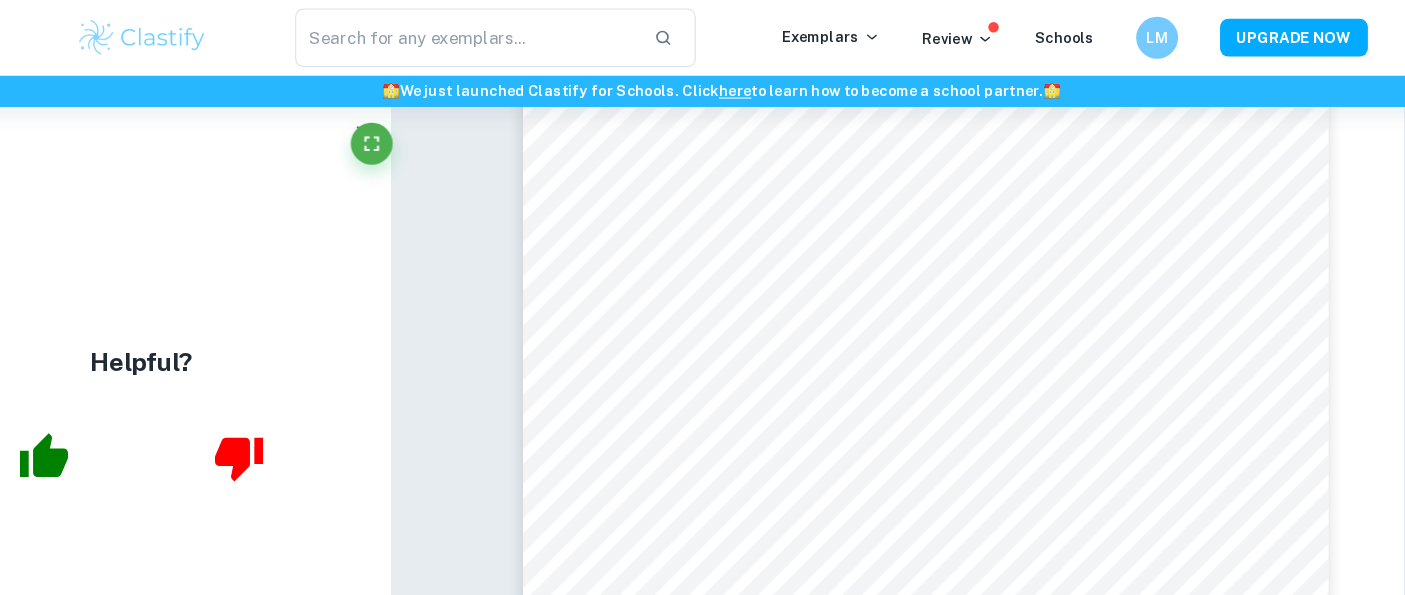 scroll, scrollTop: 21916, scrollLeft: 0, axis: vertical 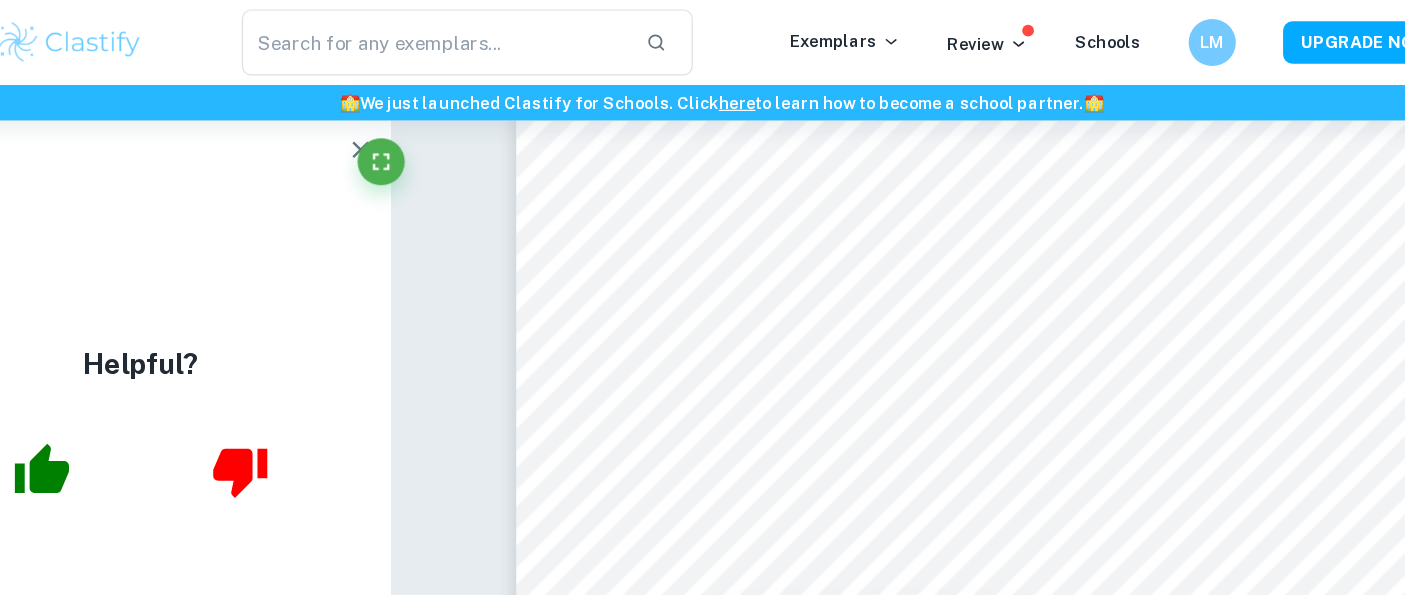 type on "20" 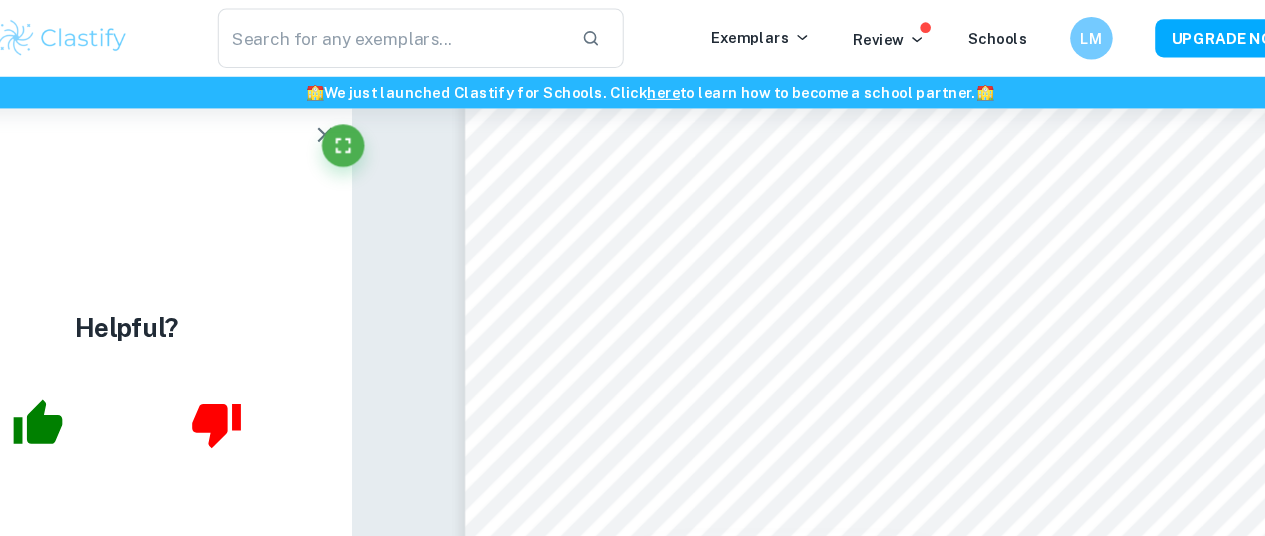 scroll, scrollTop: 21916, scrollLeft: 0, axis: vertical 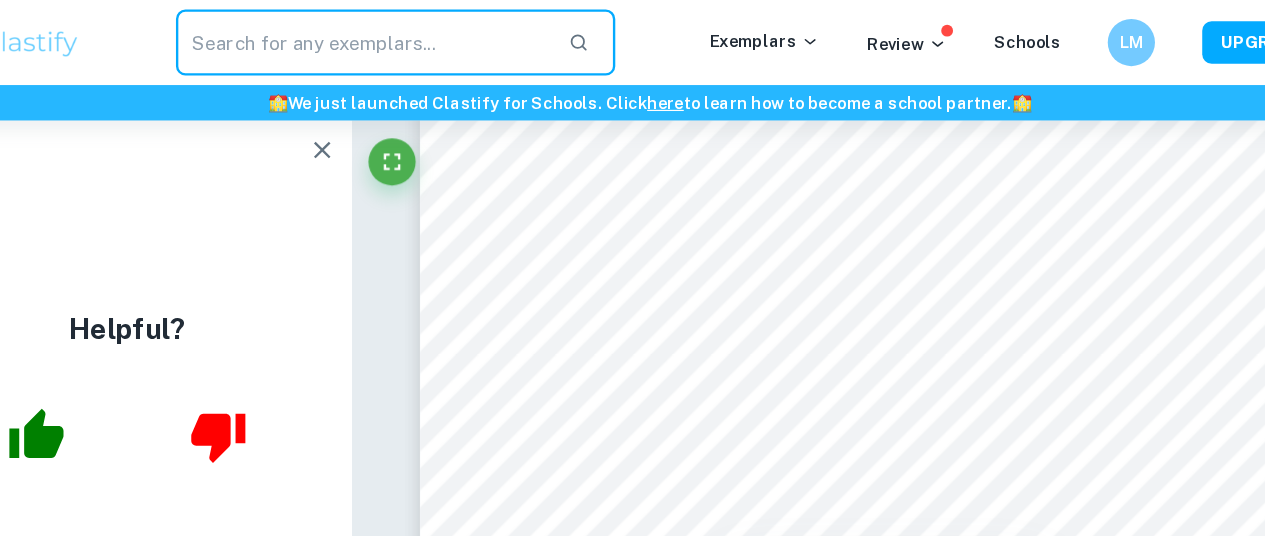 drag, startPoint x: 541, startPoint y: 56, endPoint x: 486, endPoint y: 50, distance: 55.326305 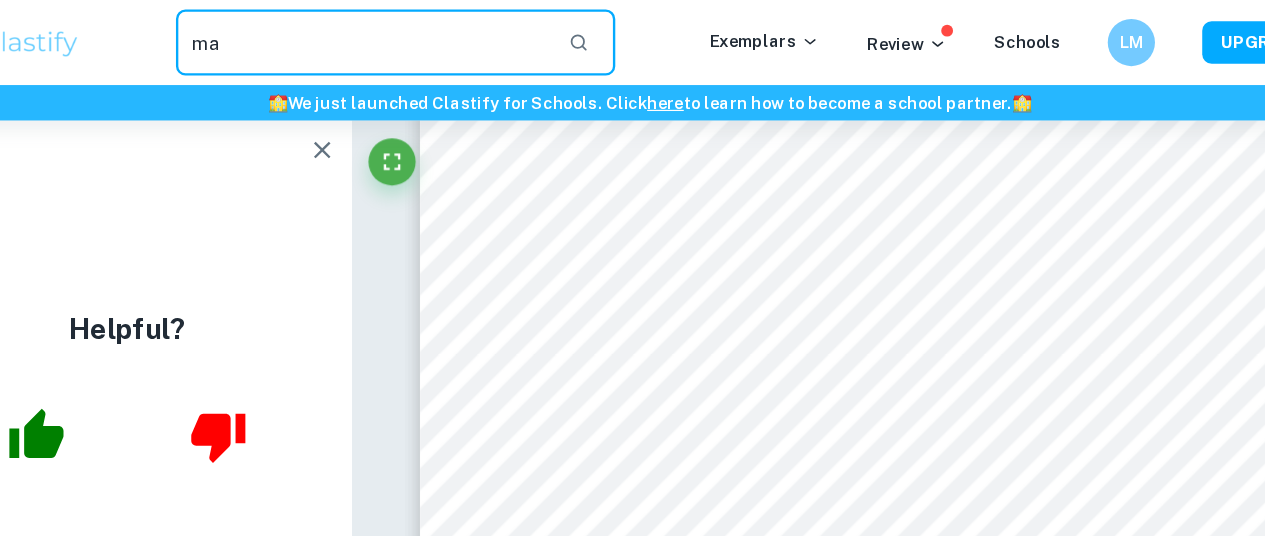 type on "m" 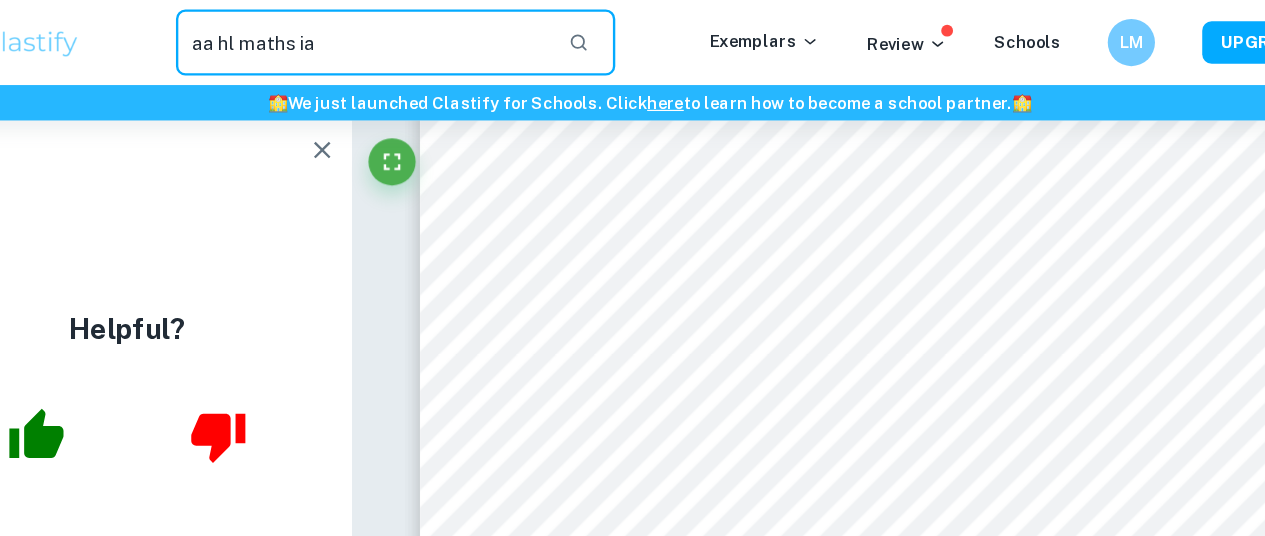 type on "aa hl maths ia" 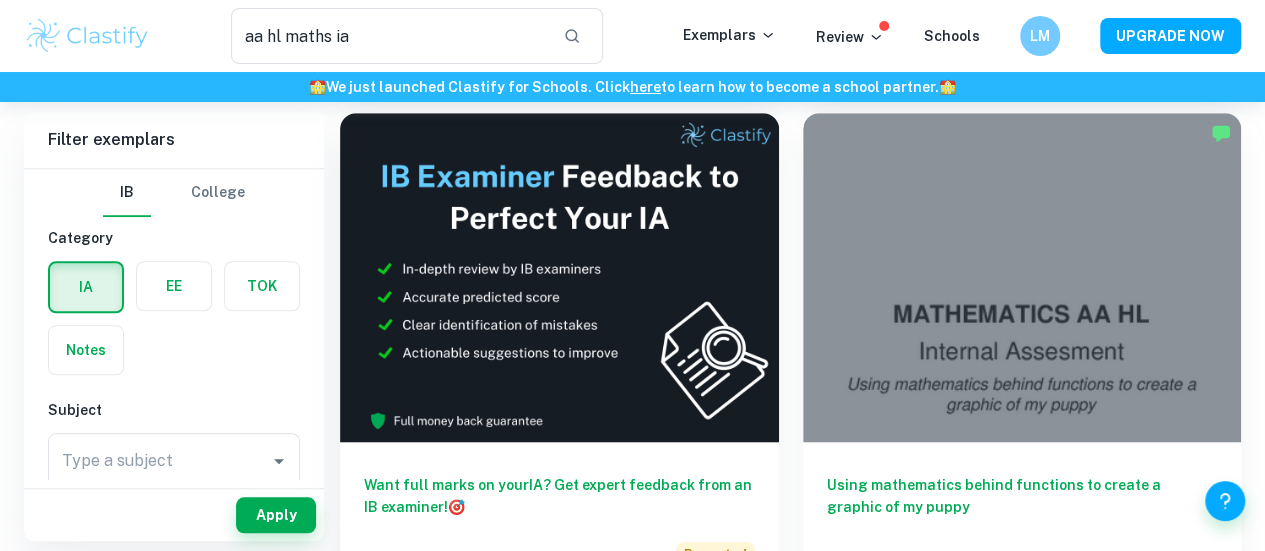 scroll, scrollTop: 639, scrollLeft: 0, axis: vertical 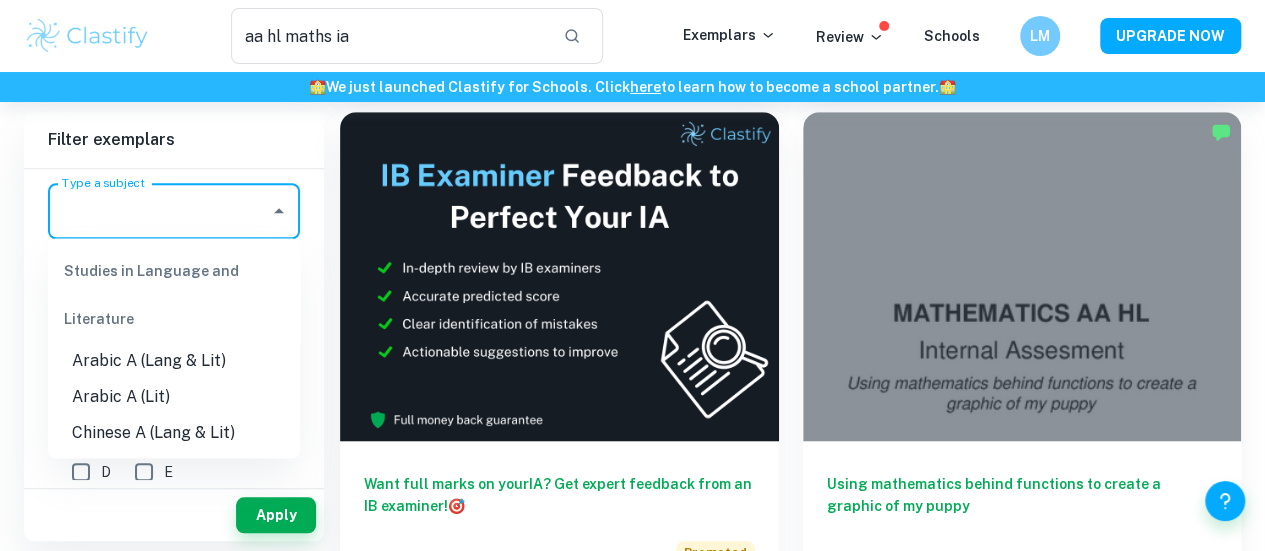 click on "Type a subject" at bounding box center (159, 211) 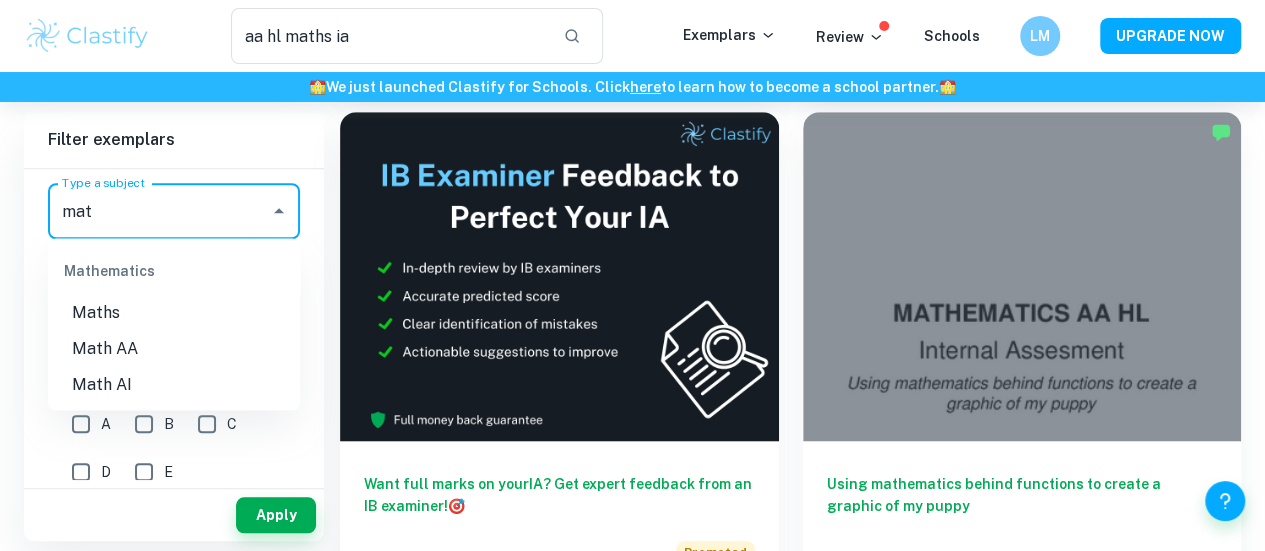 click on "Math AA" at bounding box center (174, 348) 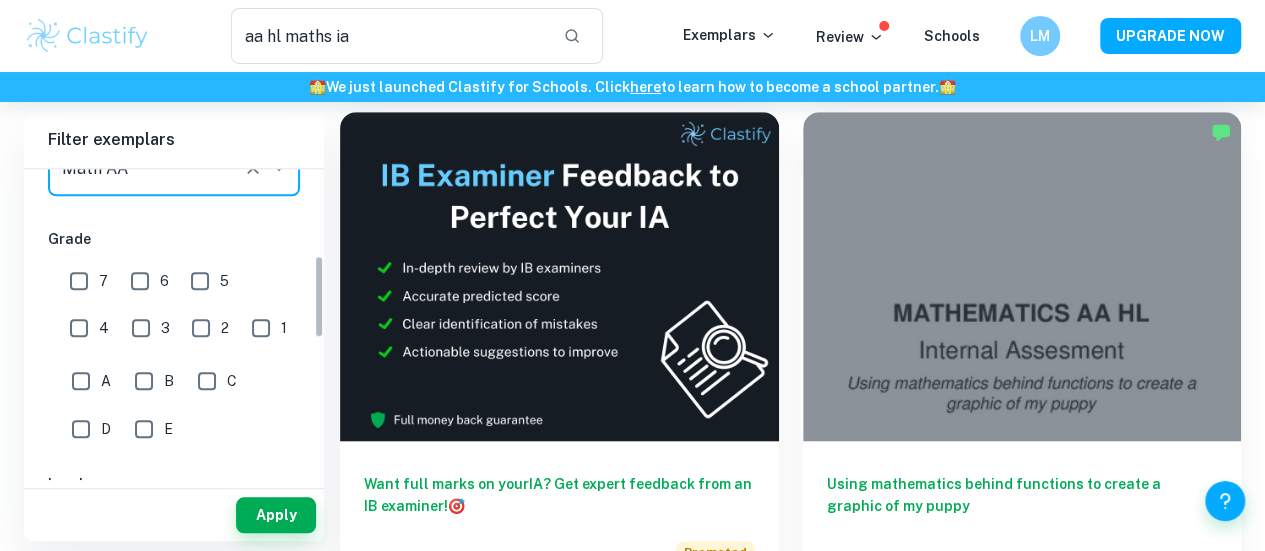 scroll, scrollTop: 326, scrollLeft: 0, axis: vertical 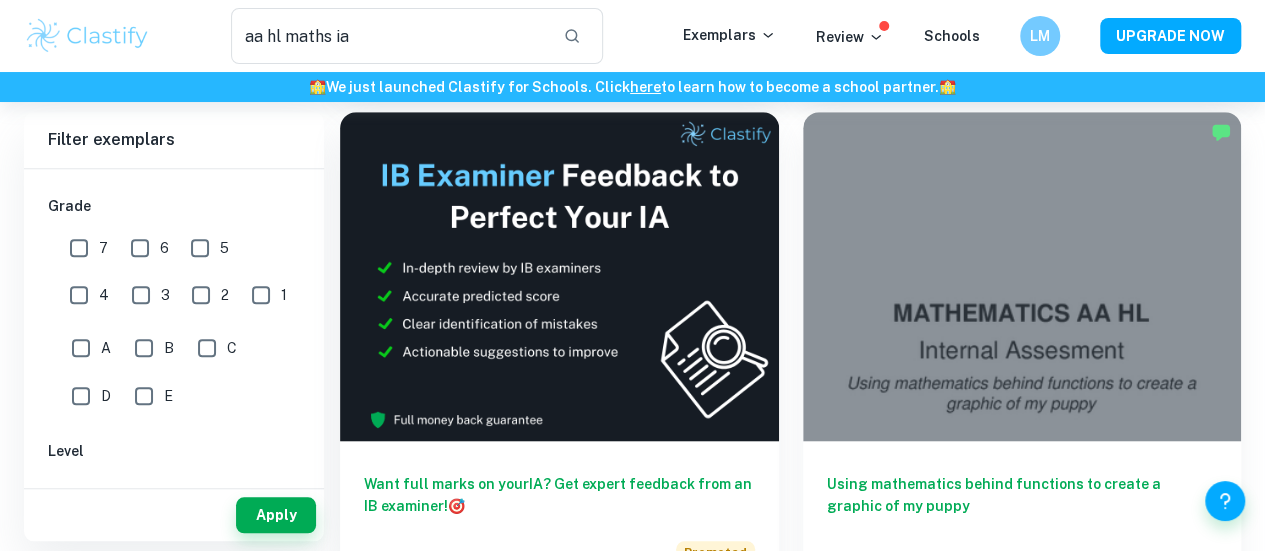 type on "Math AA" 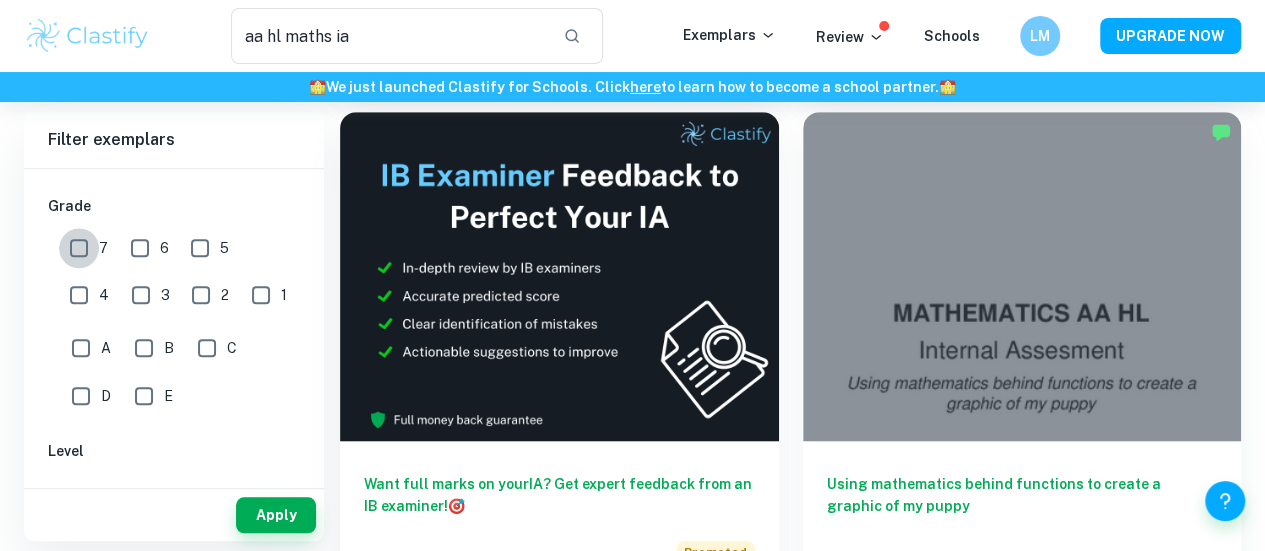 click on "7" at bounding box center [79, 248] 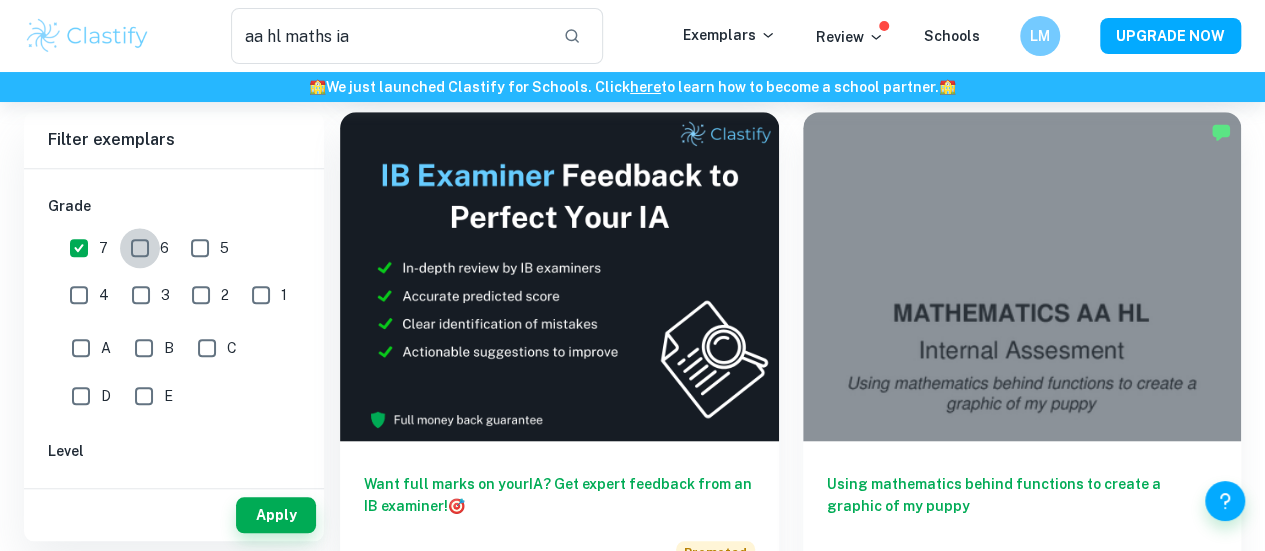 click on "6" at bounding box center [140, 248] 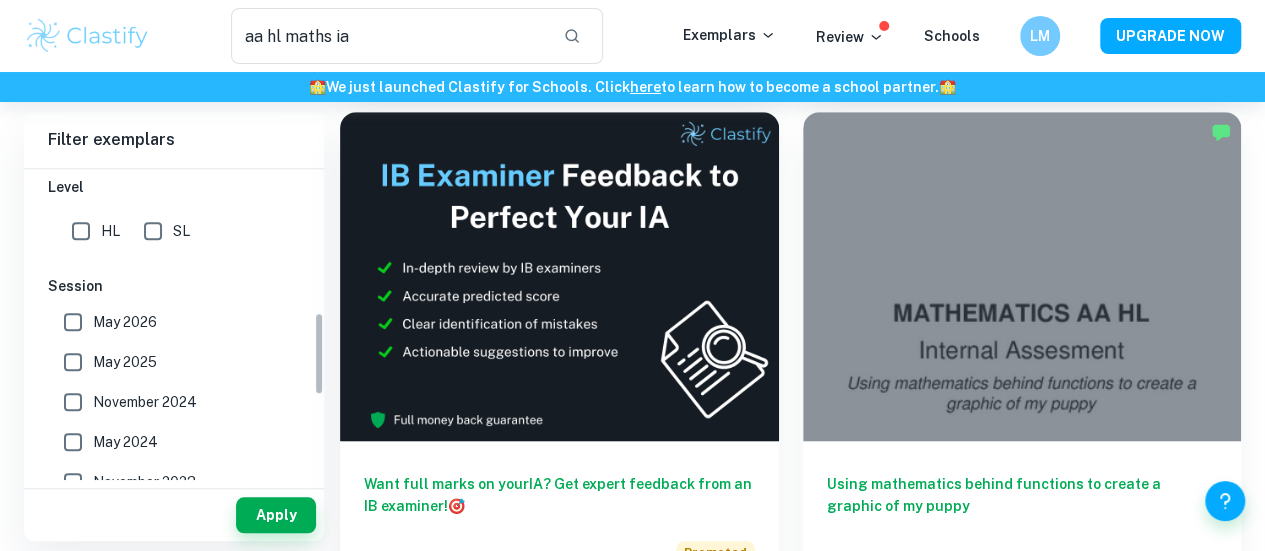 scroll, scrollTop: 601, scrollLeft: 0, axis: vertical 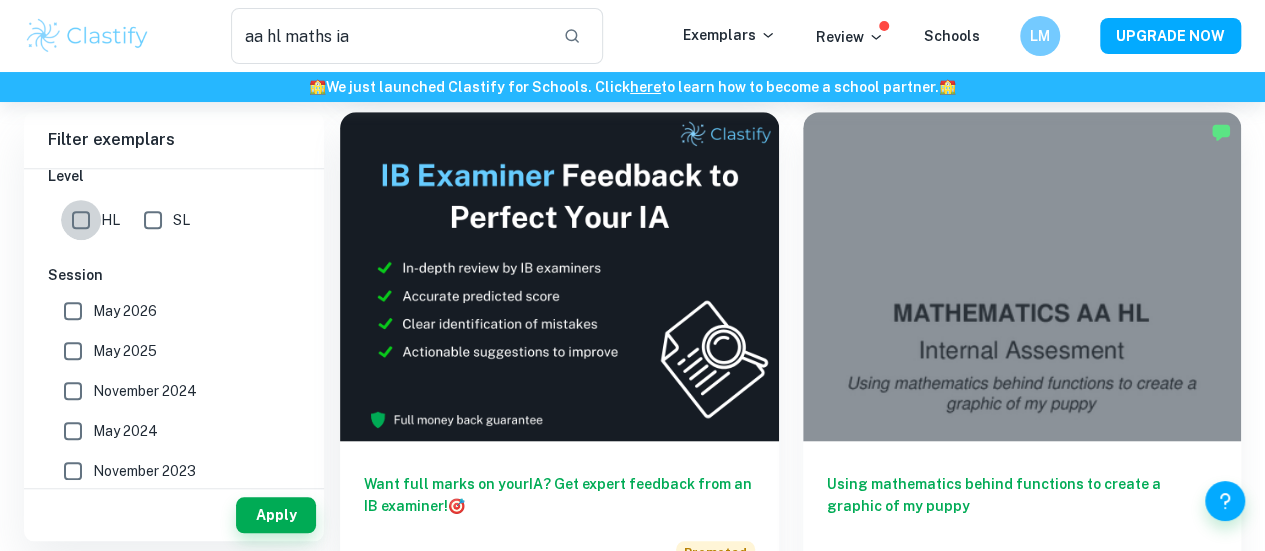 click on "HL" at bounding box center [81, 220] 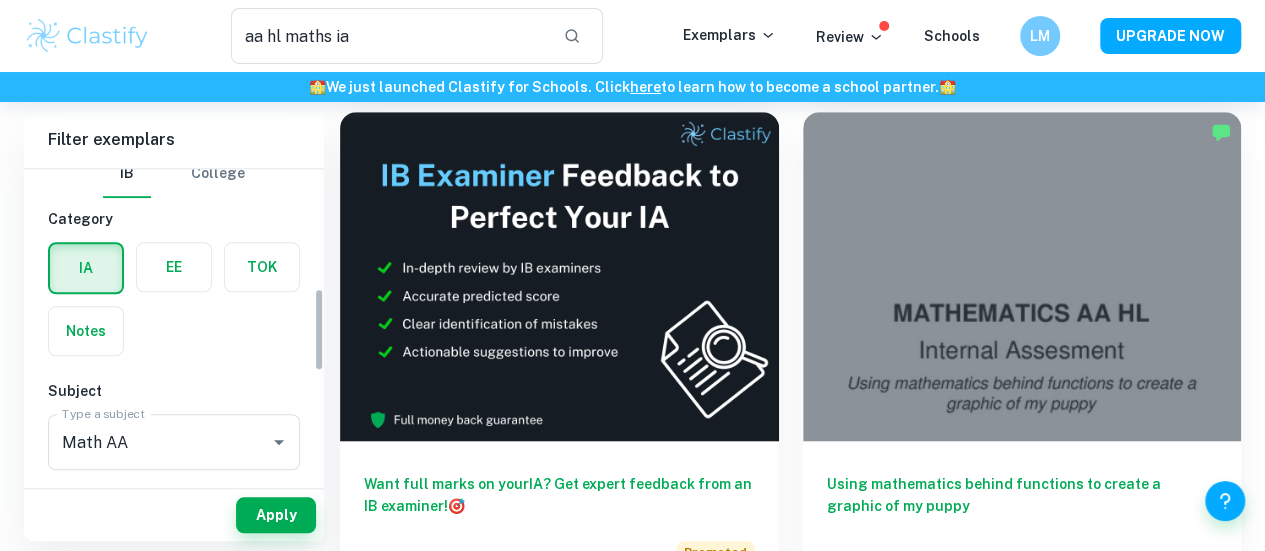 scroll, scrollTop: 0, scrollLeft: 0, axis: both 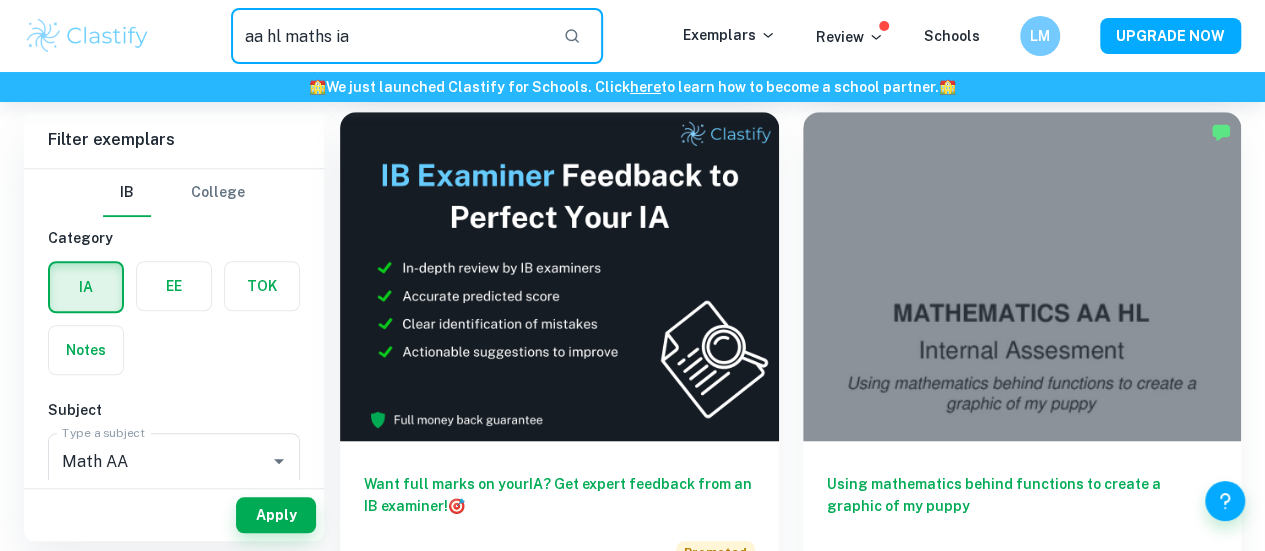 drag, startPoint x: 430, startPoint y: 24, endPoint x: 201, endPoint y: 24, distance: 229 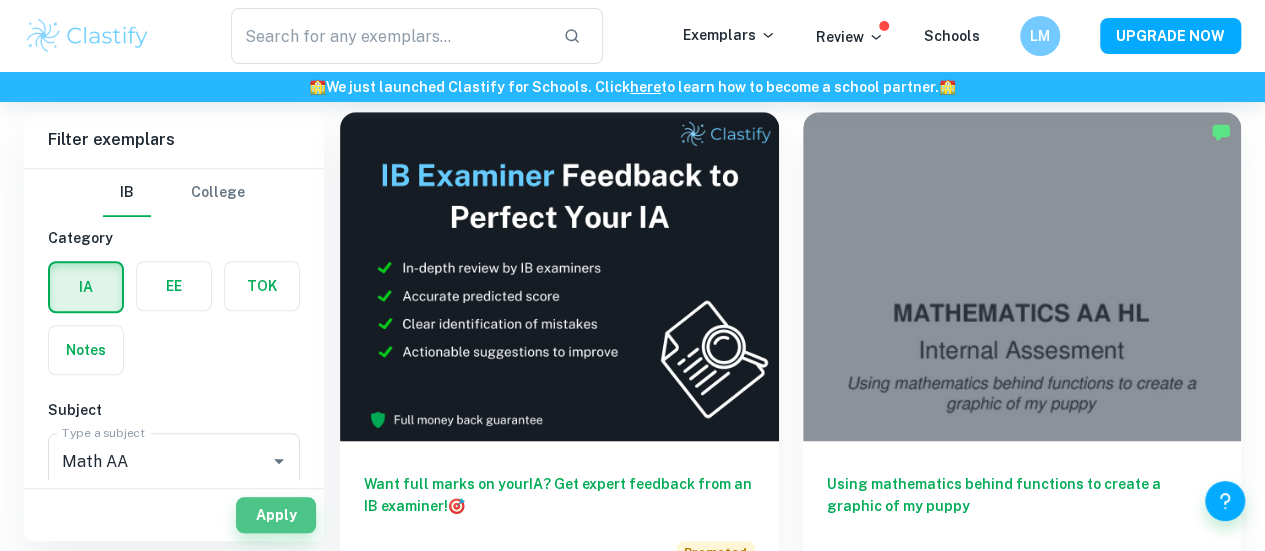click on "Apply" at bounding box center (276, 515) 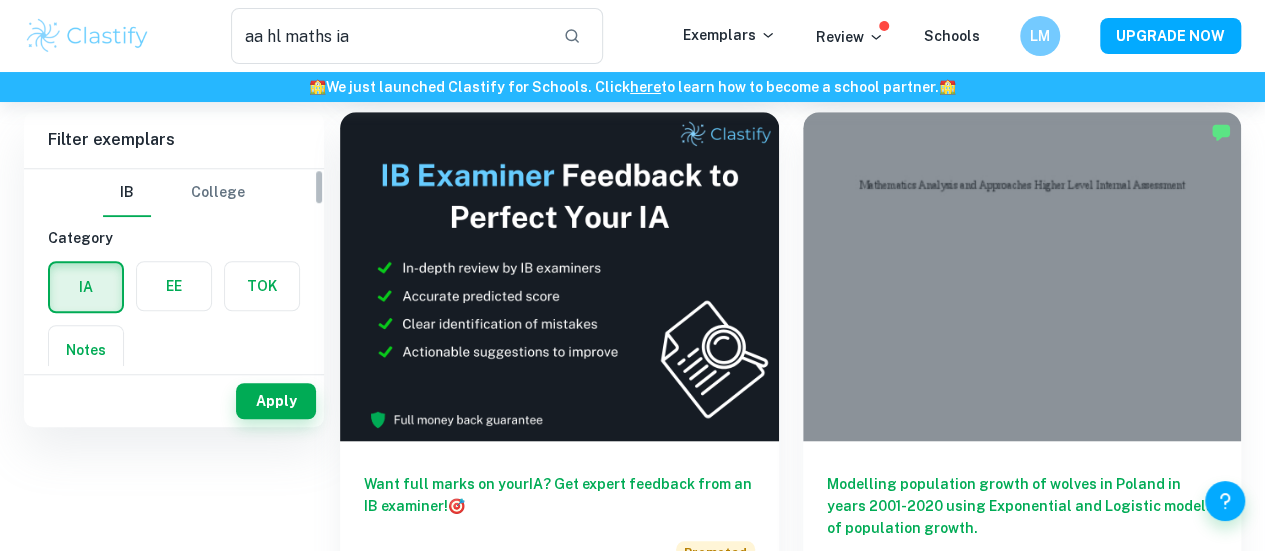 scroll, scrollTop: 0, scrollLeft: 0, axis: both 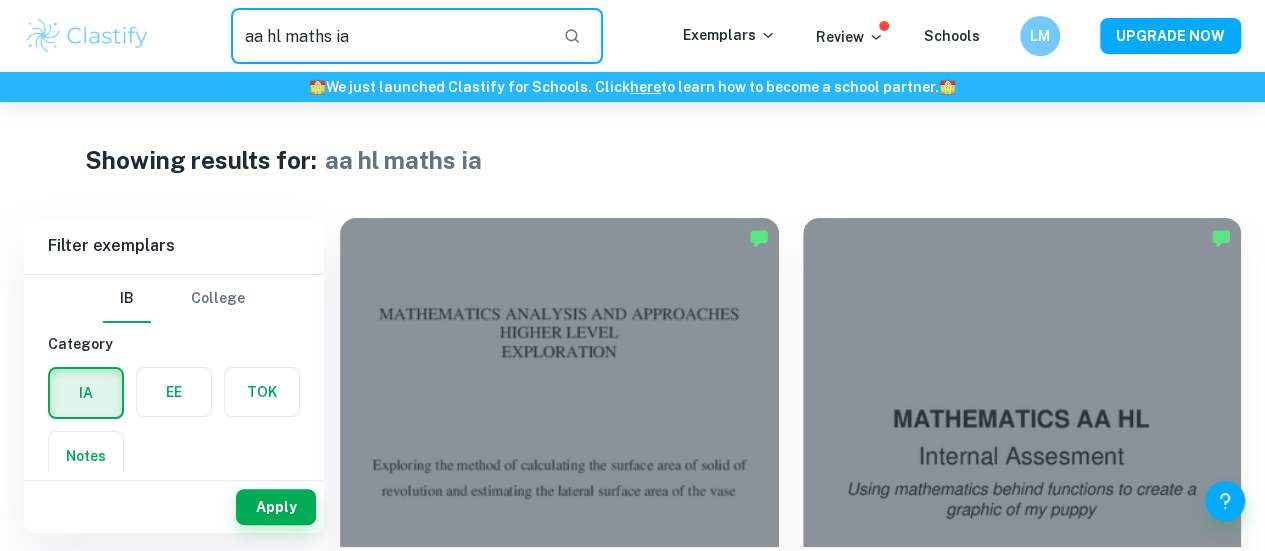 drag, startPoint x: 435, startPoint y: 25, endPoint x: 230, endPoint y: -9, distance: 207.80038 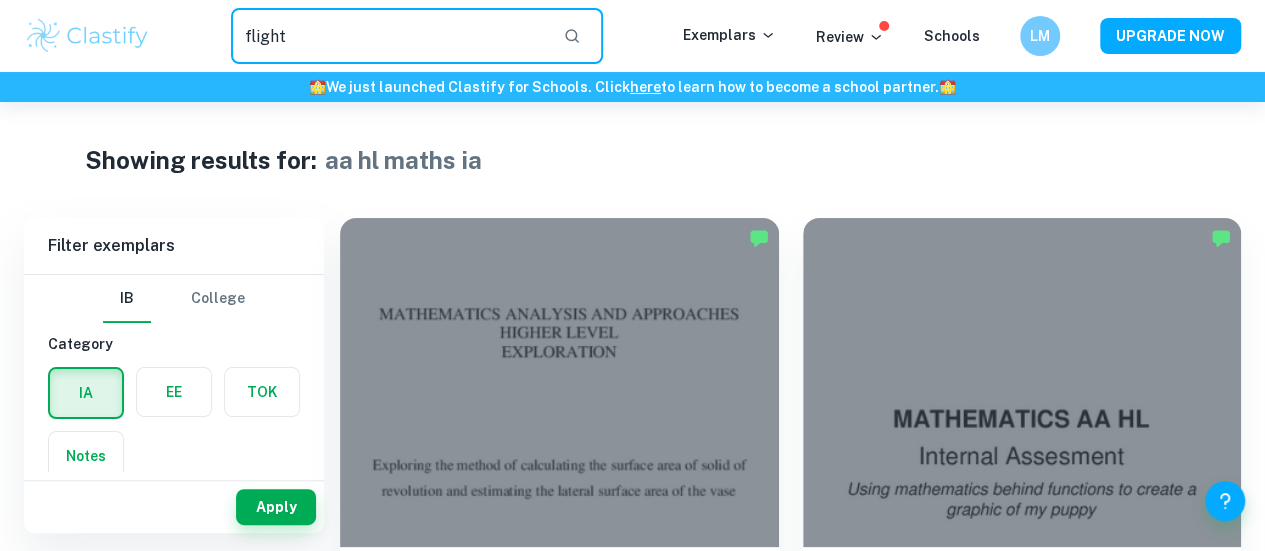 type on "flight" 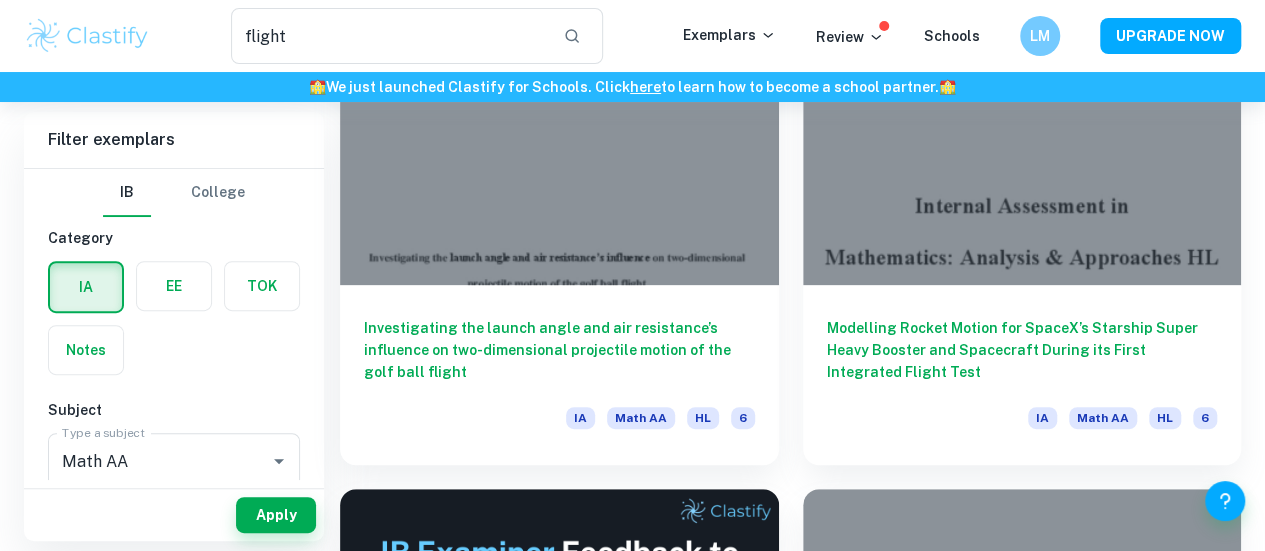scroll, scrollTop: 260, scrollLeft: 0, axis: vertical 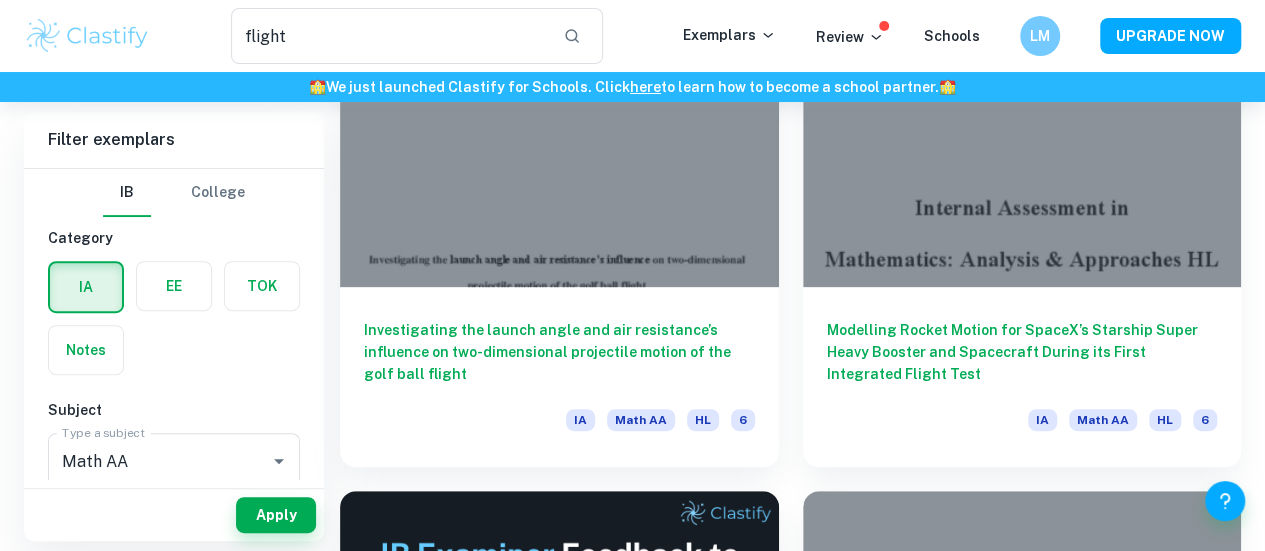 click on "Investigating the launch angle and air resistance’s influence on two-dimensional  projectile motion of the golf ball flight IA Math AA HL 6" at bounding box center (559, 377) 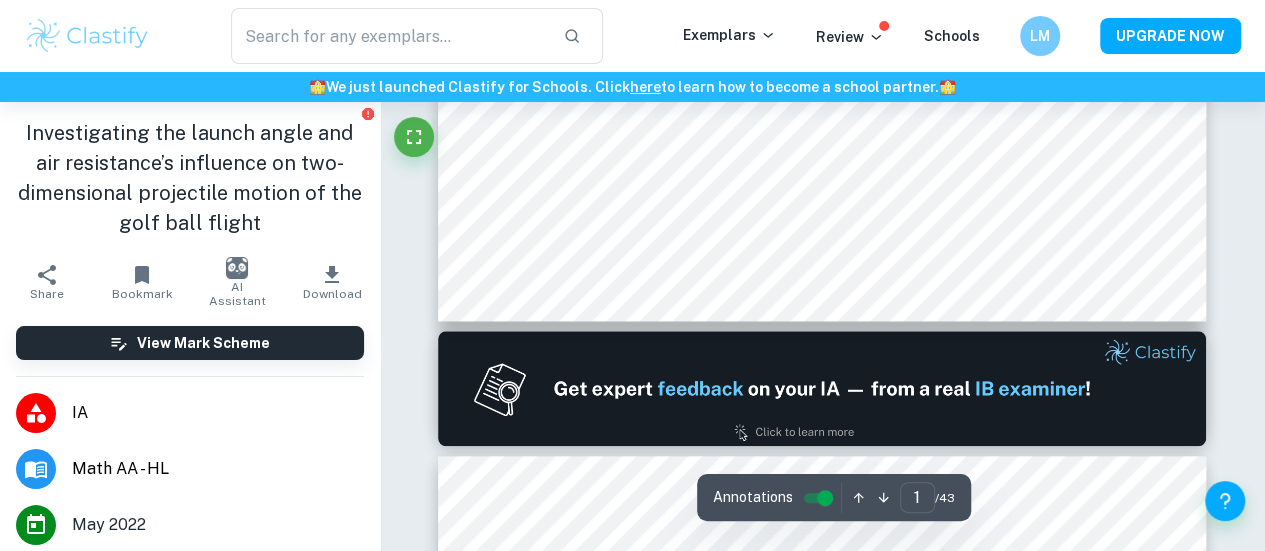 scroll, scrollTop: 888, scrollLeft: 0, axis: vertical 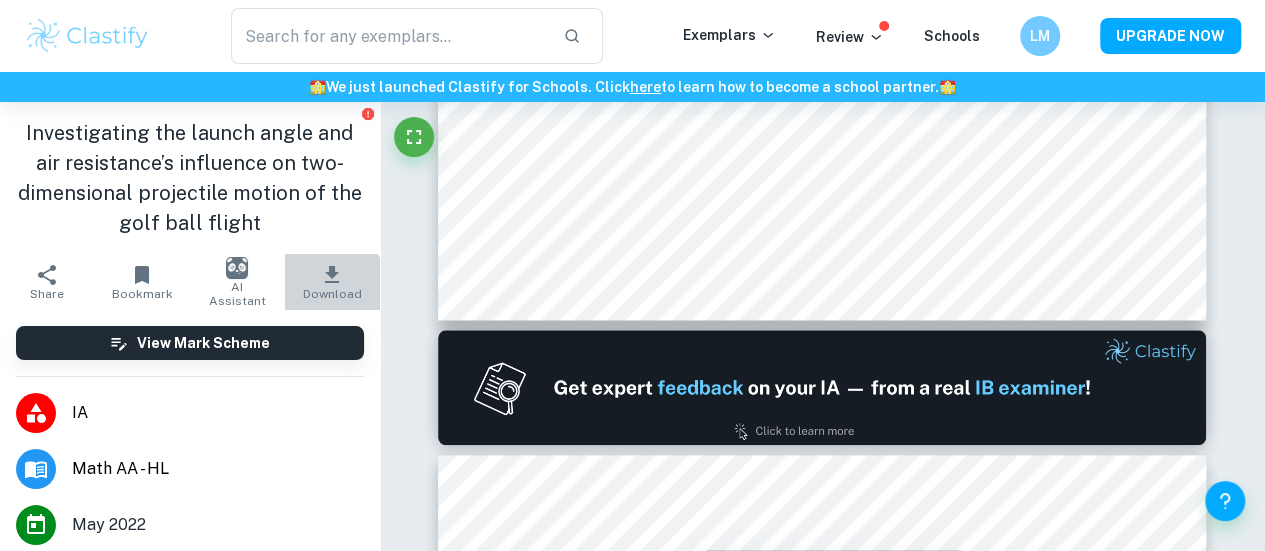 click on "Download" at bounding box center (332, 294) 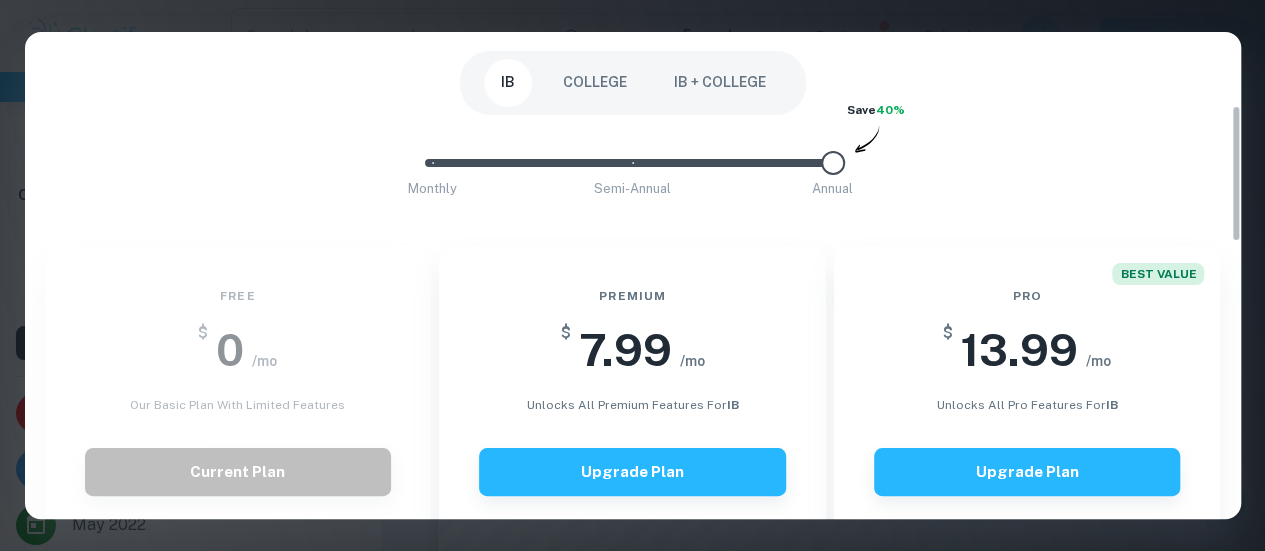 scroll, scrollTop: 285, scrollLeft: 0, axis: vertical 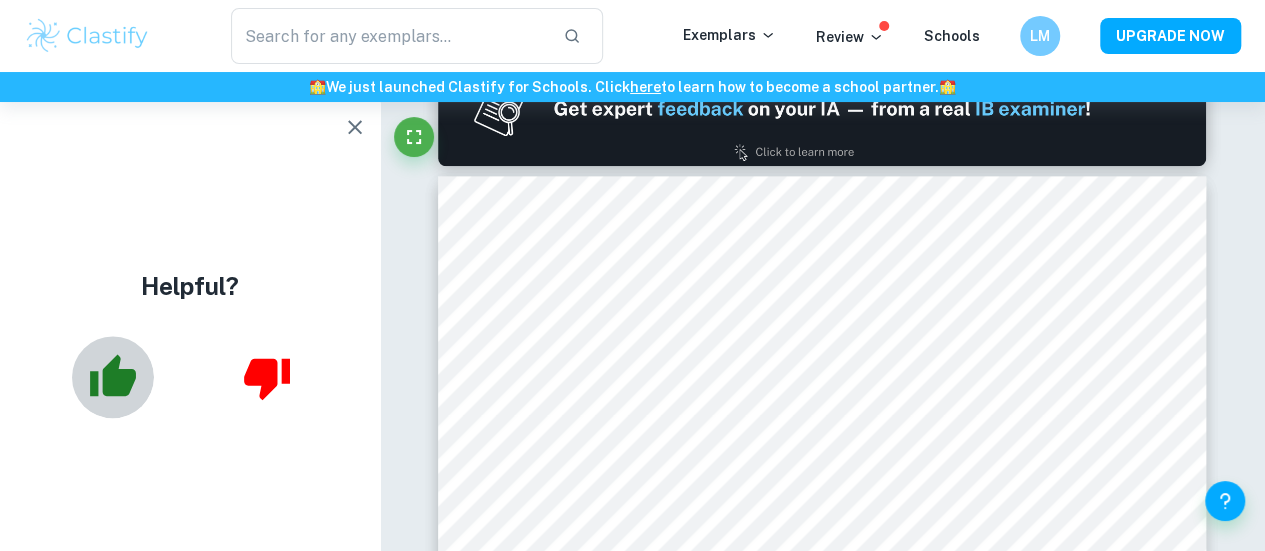 click 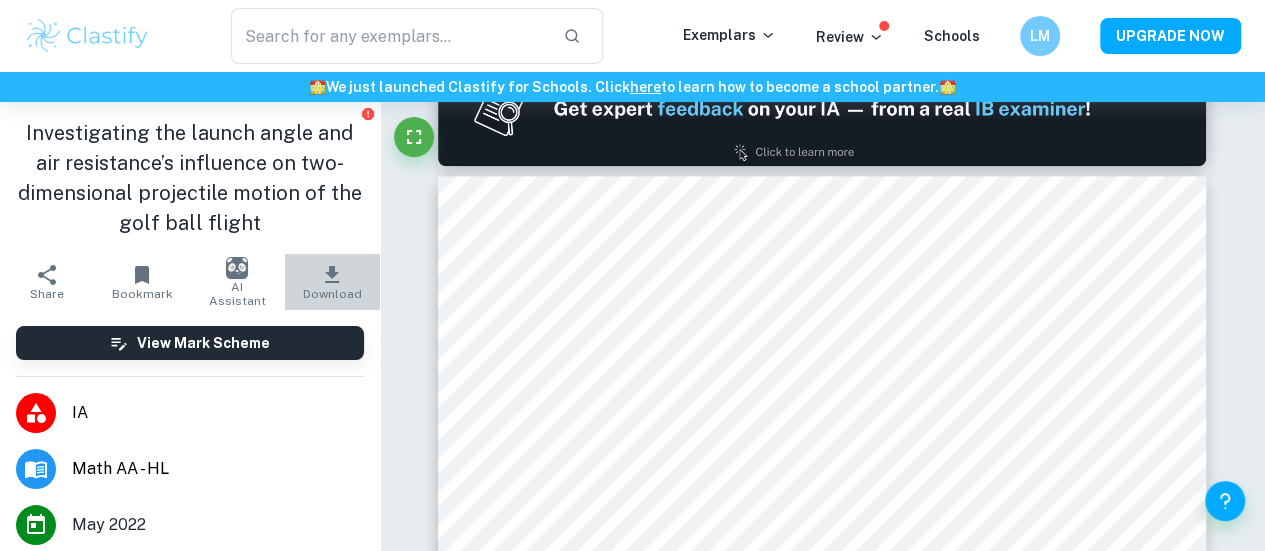 click on "Download" at bounding box center (332, 282) 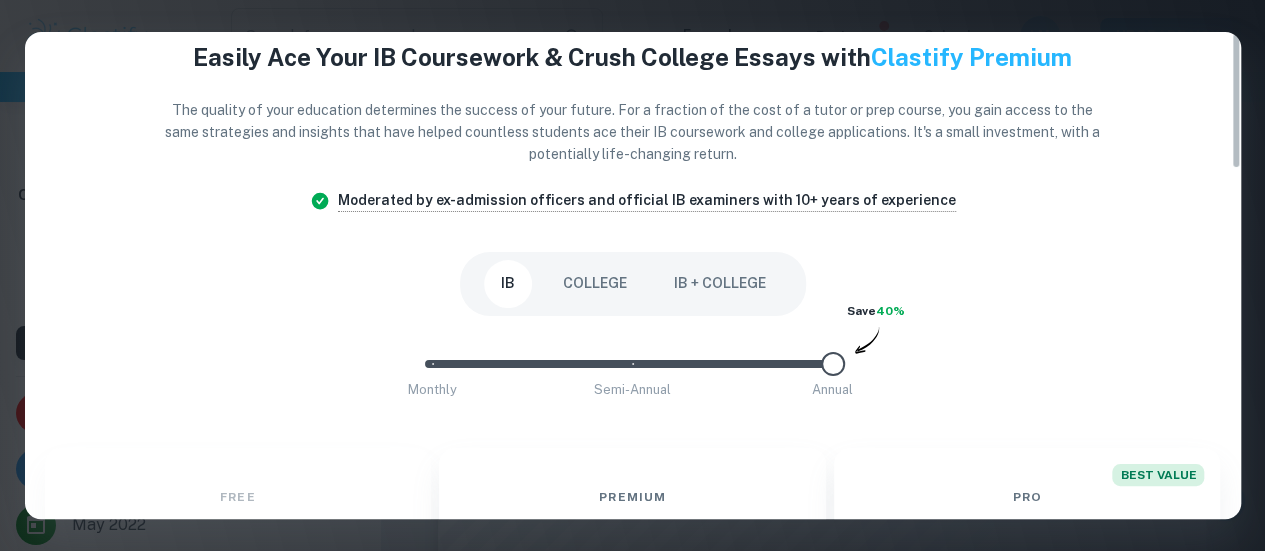 scroll, scrollTop: 0, scrollLeft: 0, axis: both 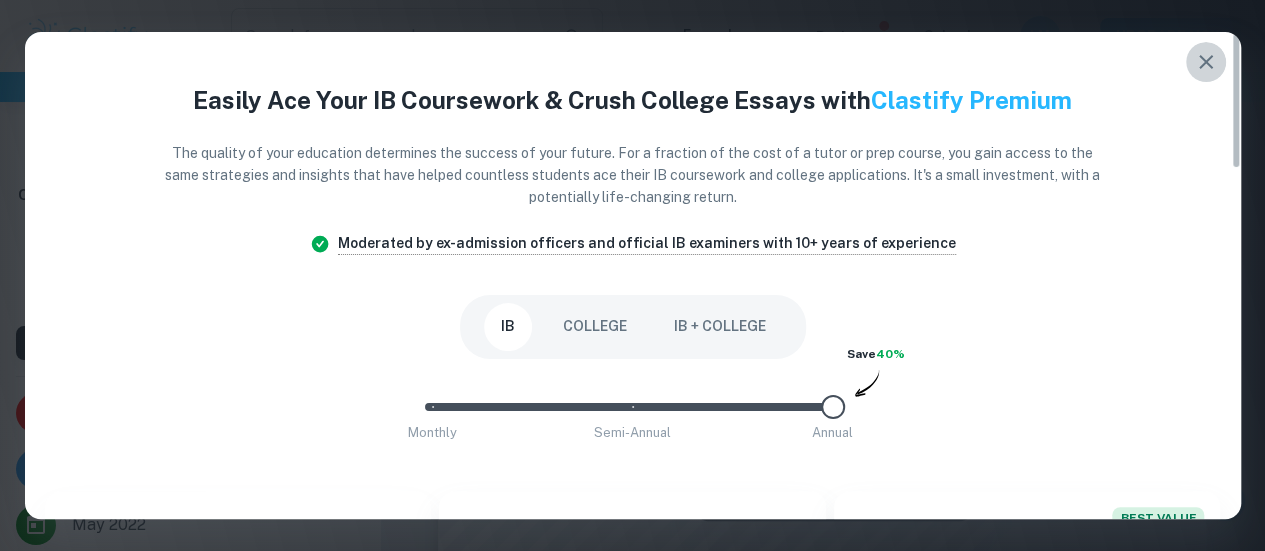 click 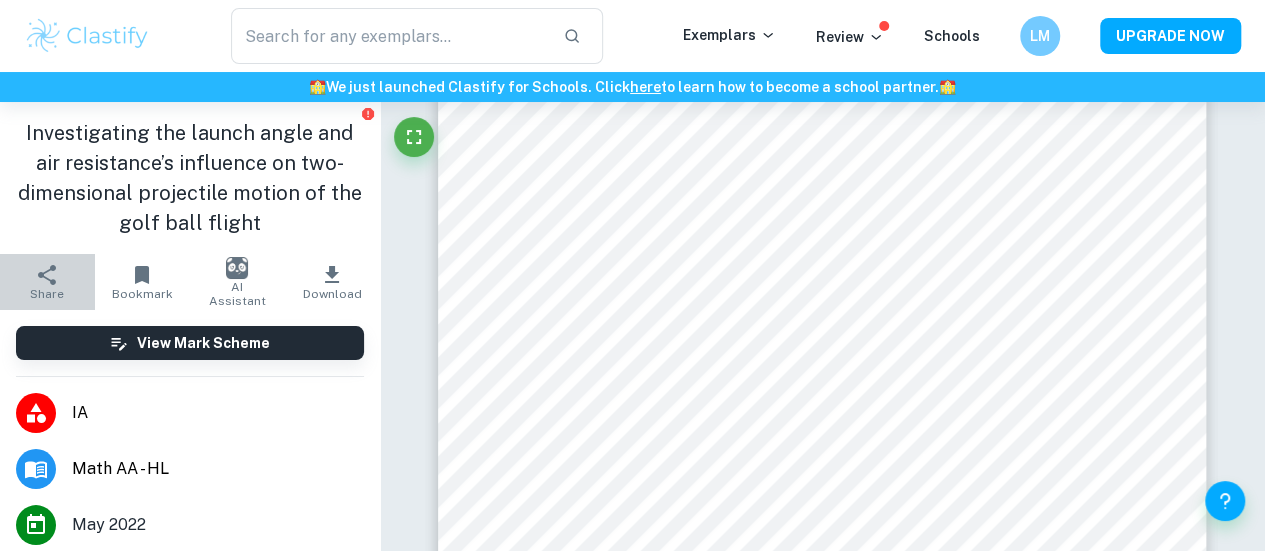 click on "Share" at bounding box center (47, 282) 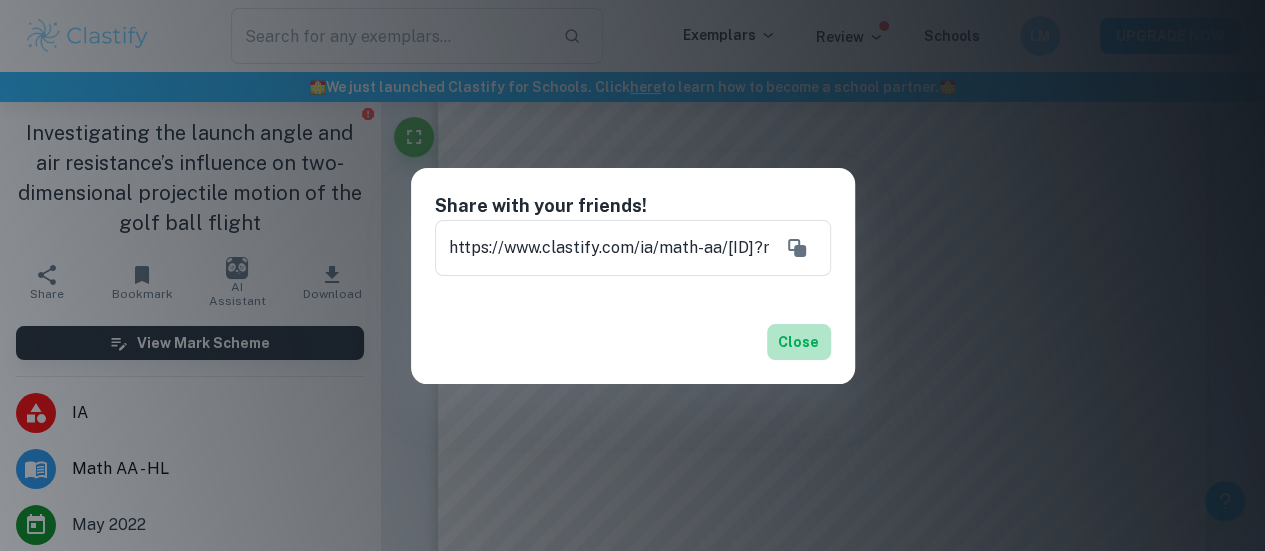 click on "Close" at bounding box center (799, 342) 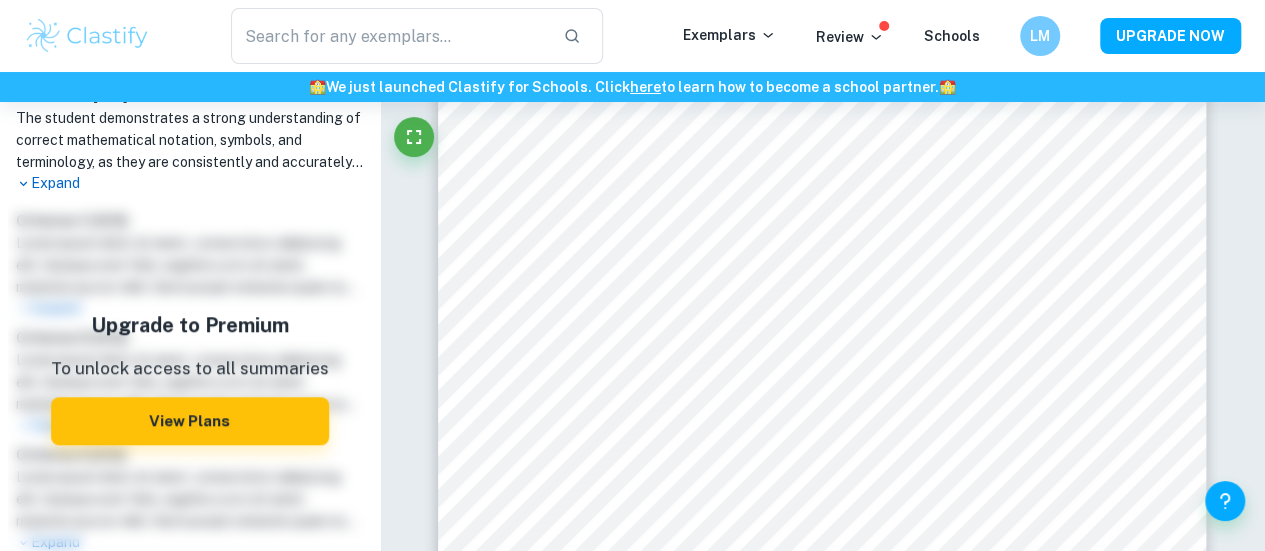 scroll, scrollTop: 818, scrollLeft: 0, axis: vertical 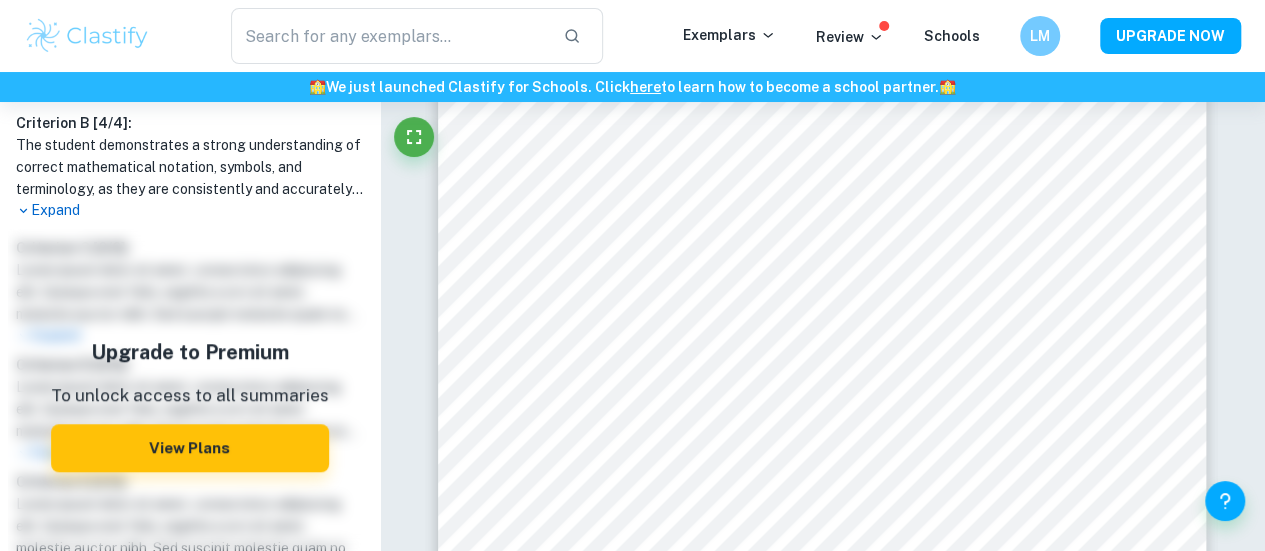 click on "Expand" at bounding box center [190, 210] 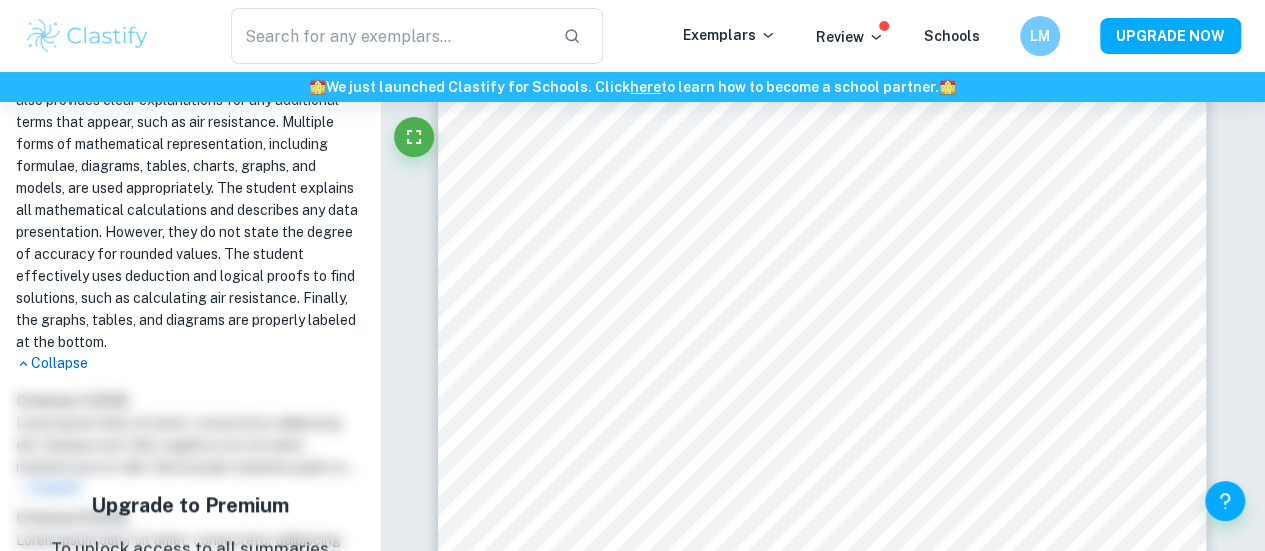 scroll, scrollTop: 922, scrollLeft: 0, axis: vertical 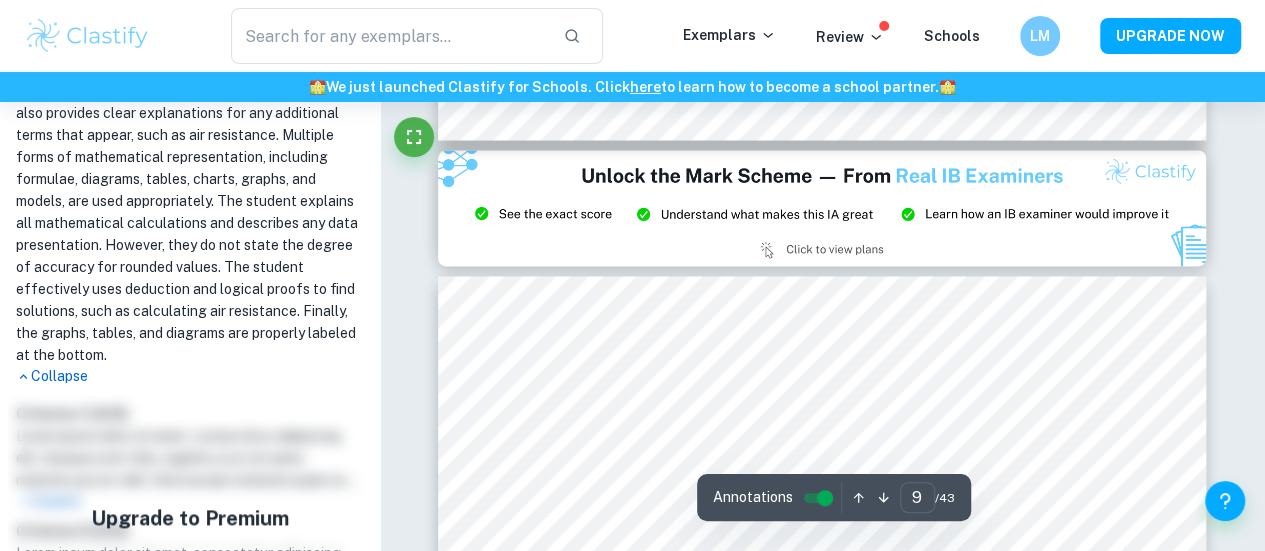click on "Ask Clai Annotations 9 ​ / 43" at bounding box center (822, 14879) 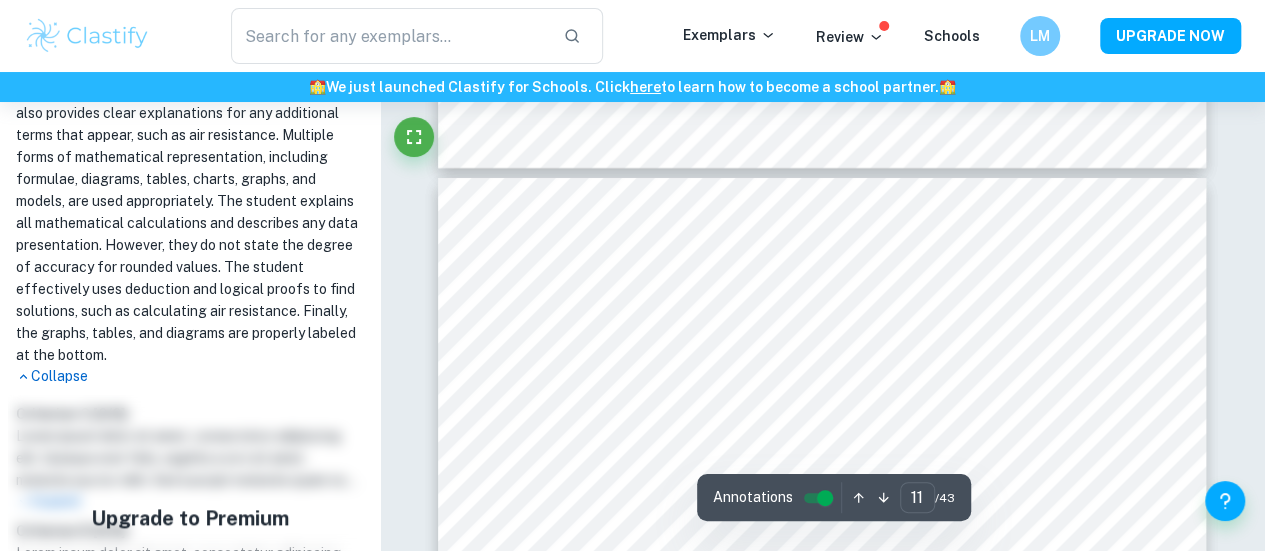scroll, scrollTop: 11313, scrollLeft: 0, axis: vertical 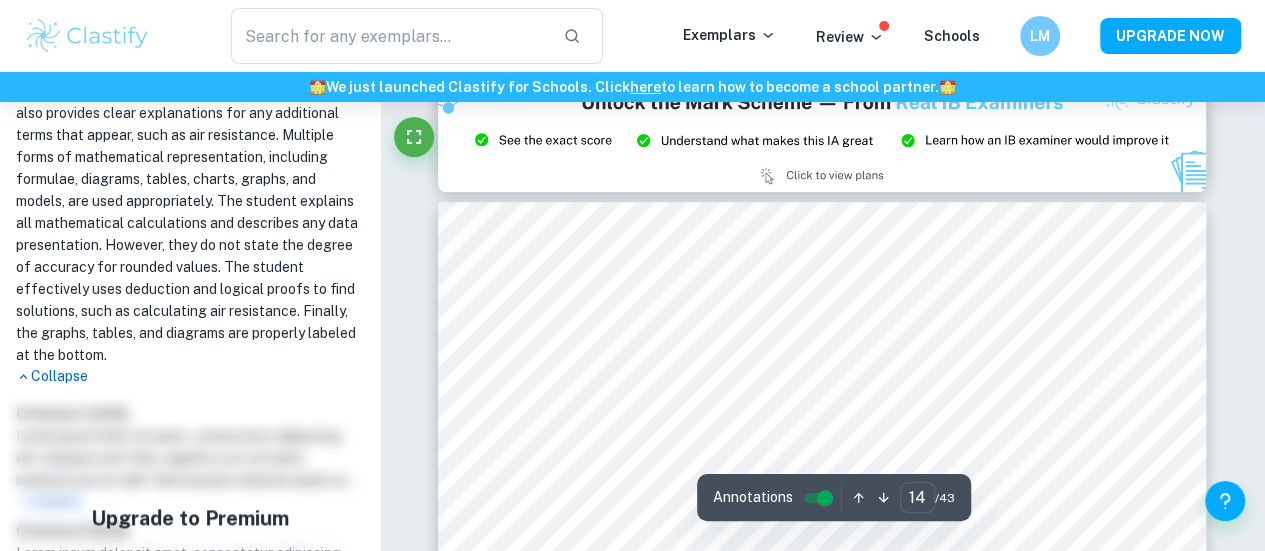 type on "15" 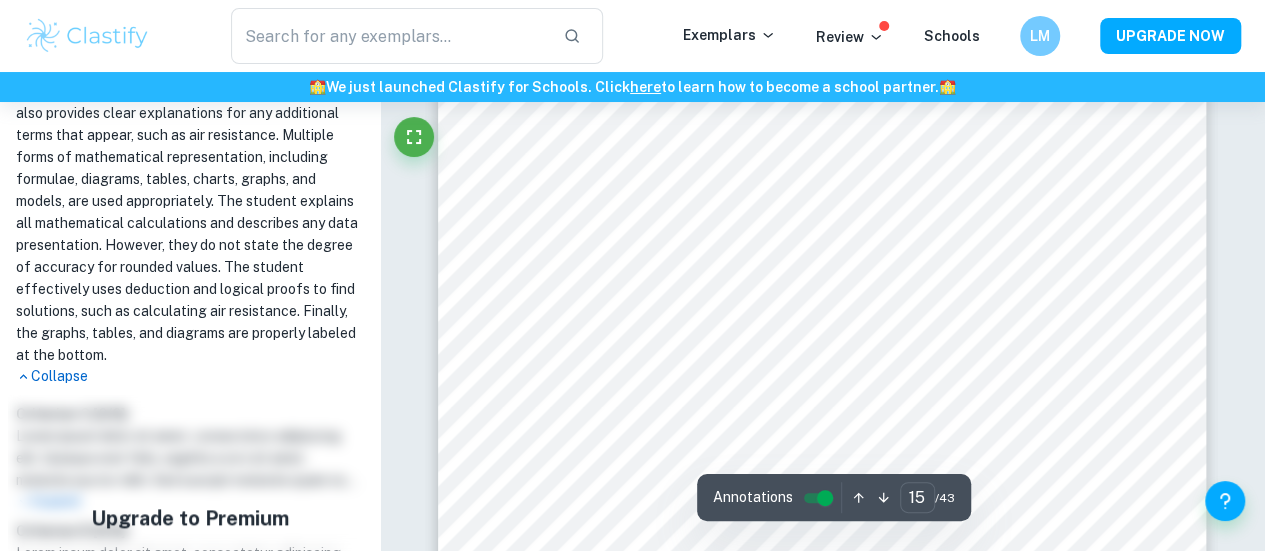 scroll, scrollTop: 16395, scrollLeft: 0, axis: vertical 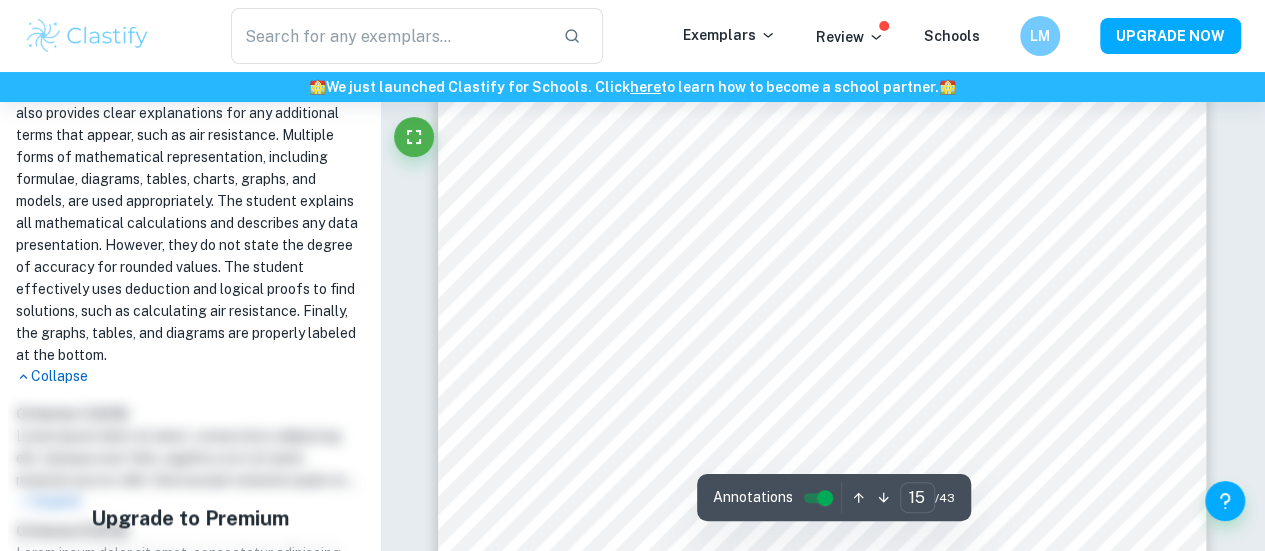type on "flight" 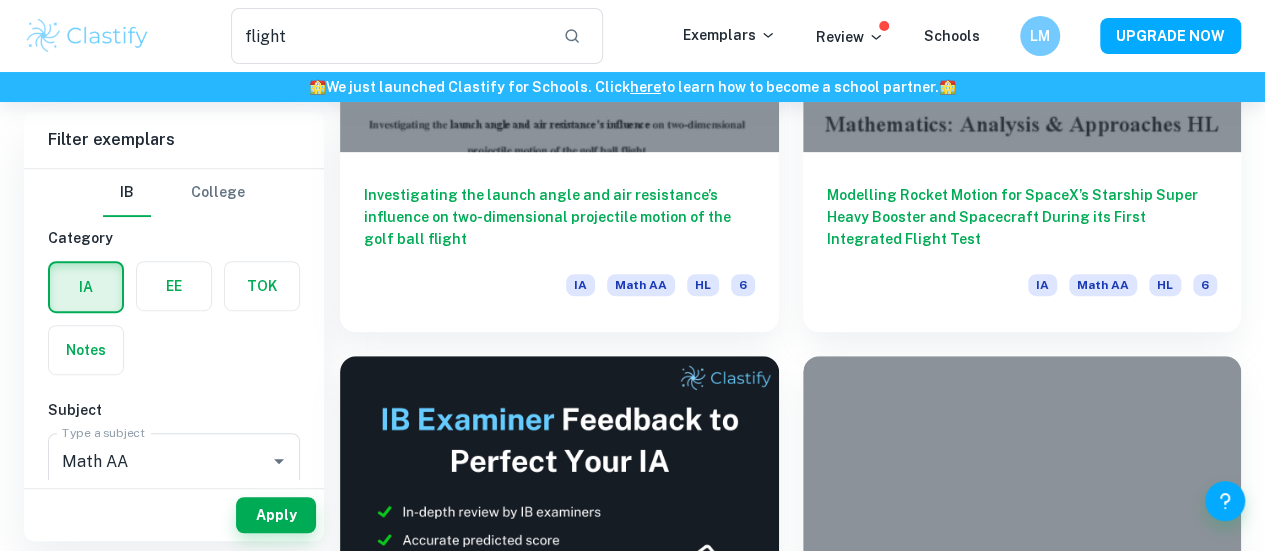 scroll, scrollTop: 476, scrollLeft: 0, axis: vertical 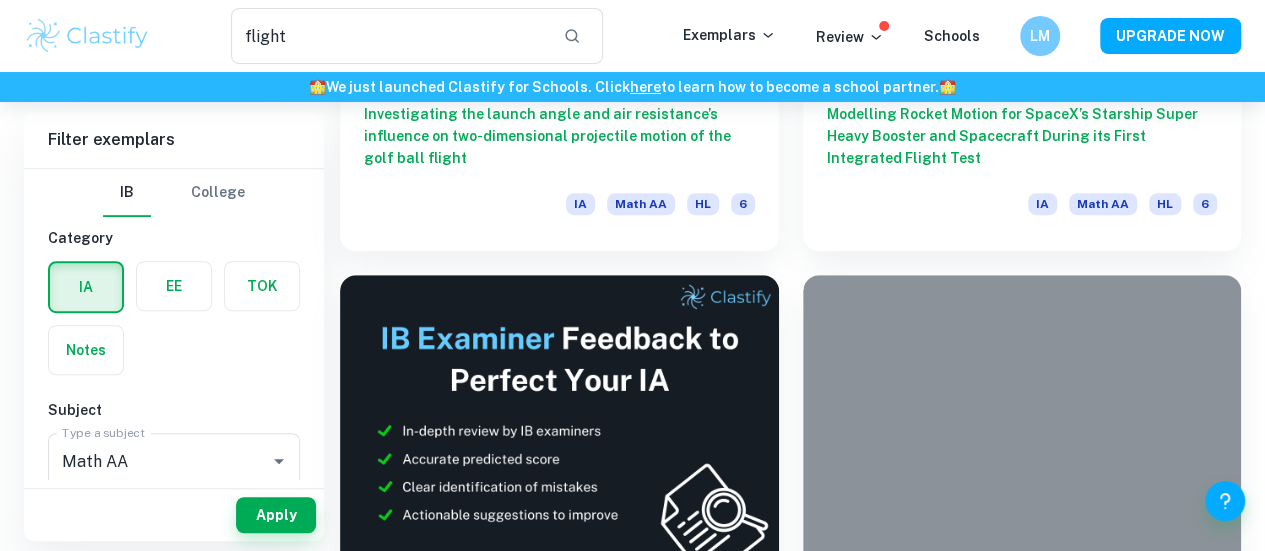 click on "An investigation into the modelling of the flight of the tip of a knifes blade in relation to its center of mass as a graph" at bounding box center [1022, 669] 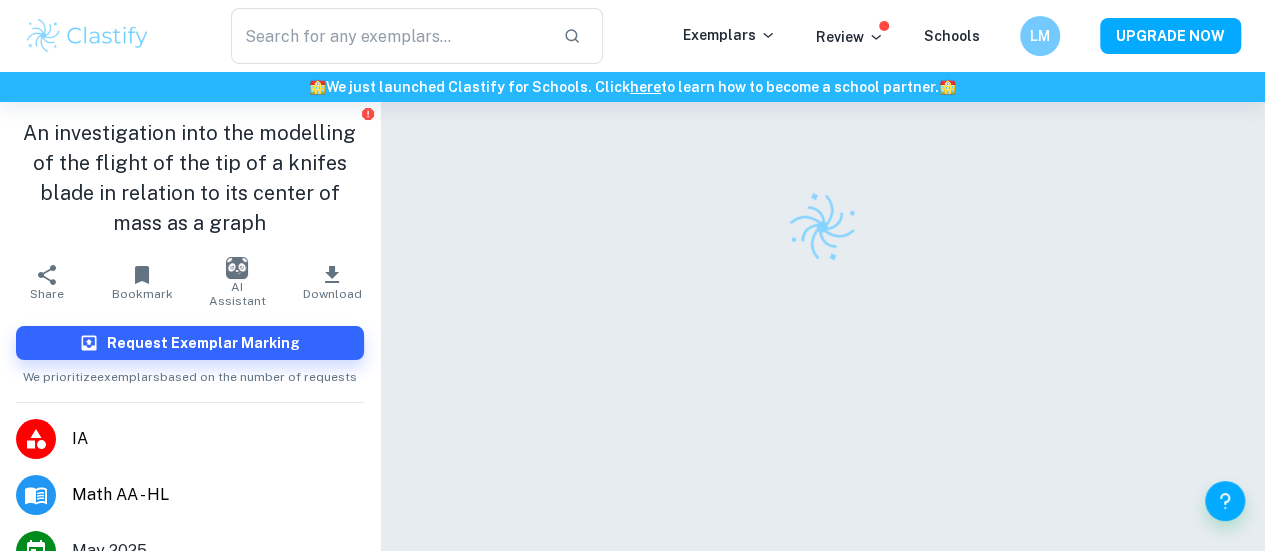 scroll, scrollTop: 102, scrollLeft: 0, axis: vertical 